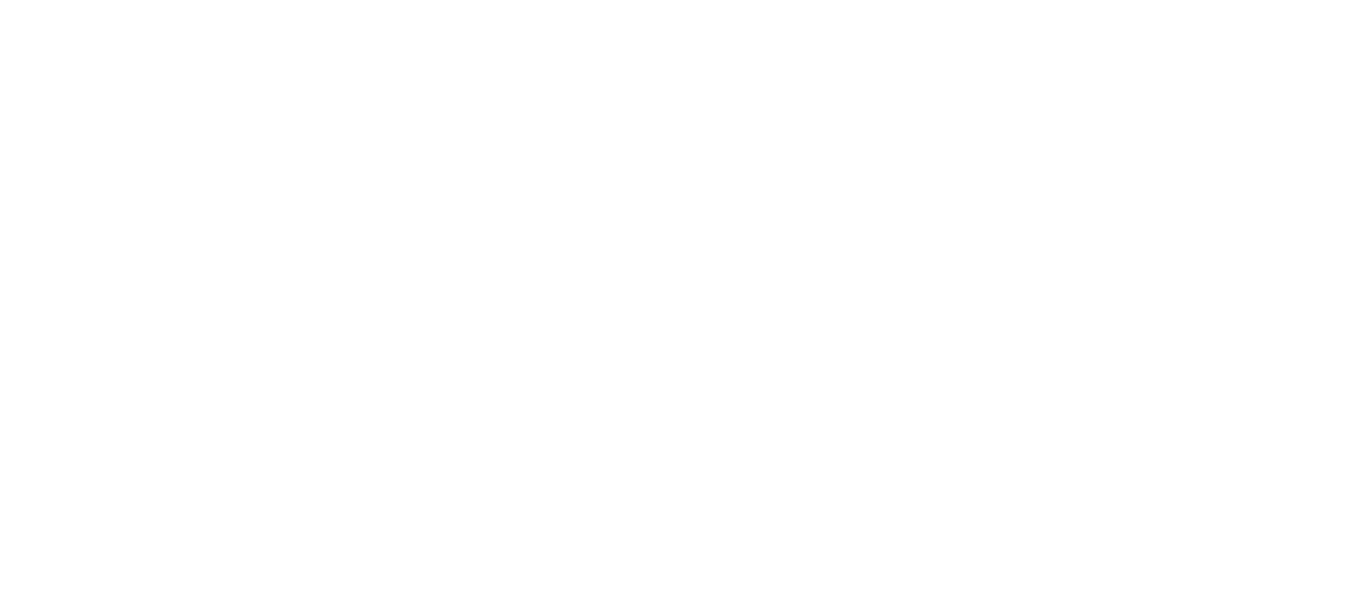scroll, scrollTop: 0, scrollLeft: 0, axis: both 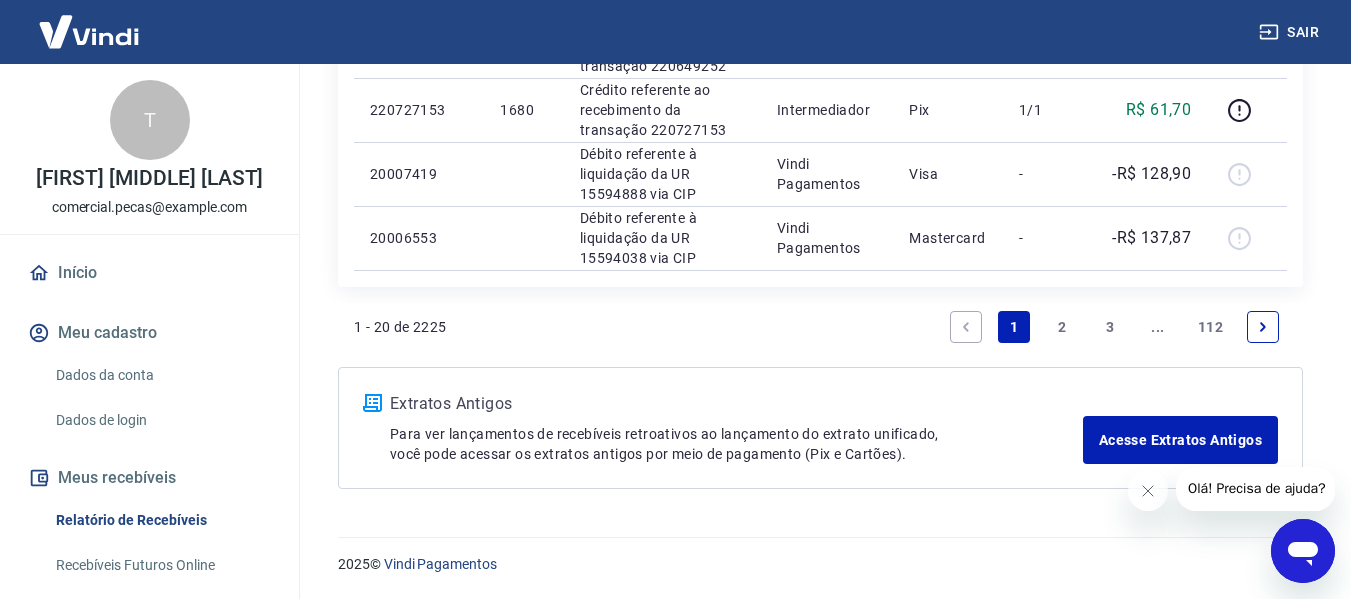 click on "2" at bounding box center (1062, 327) 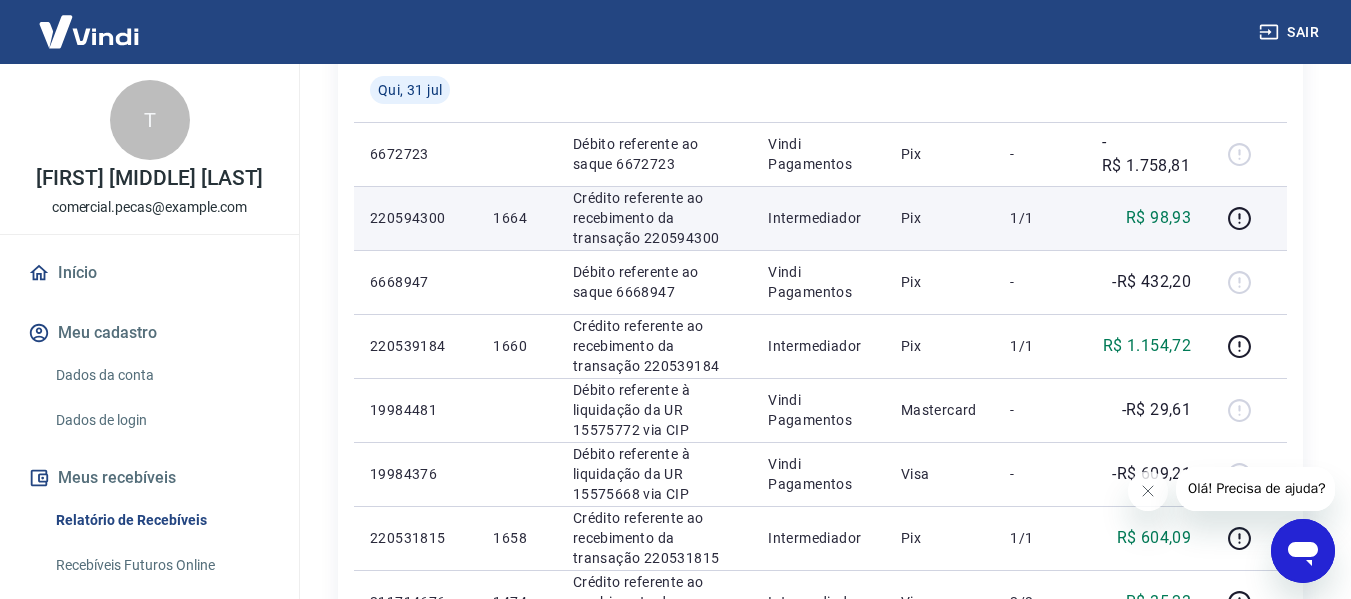 scroll, scrollTop: 700, scrollLeft: 0, axis: vertical 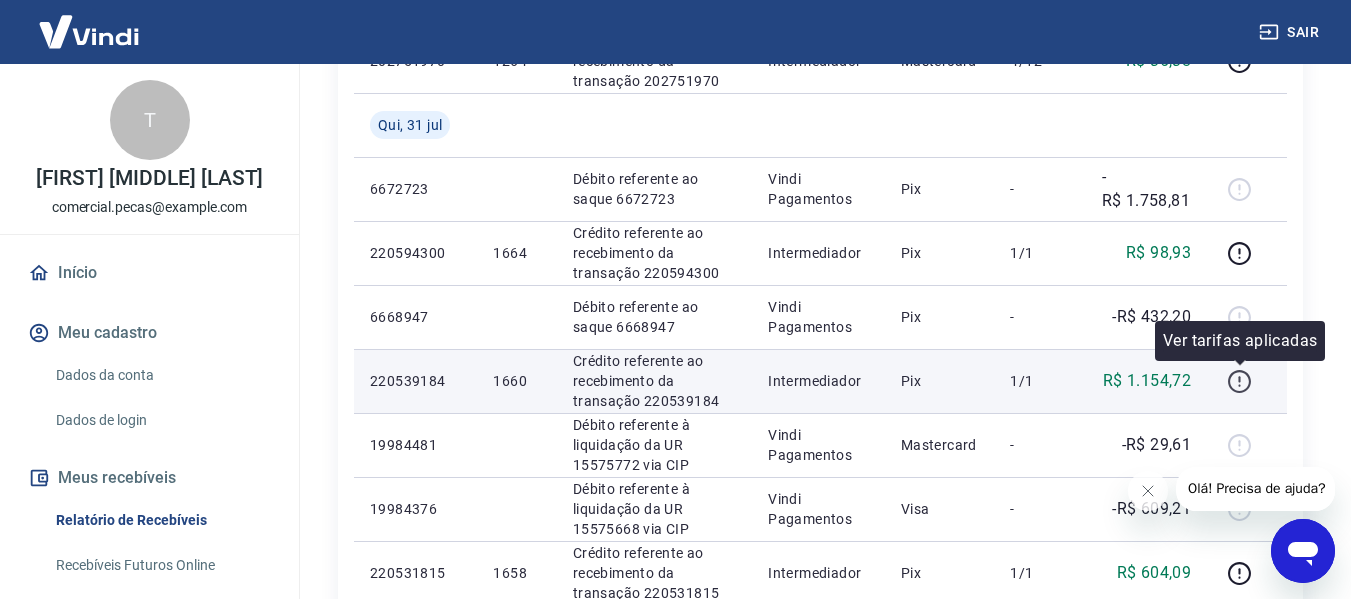 click at bounding box center [1239, 381] 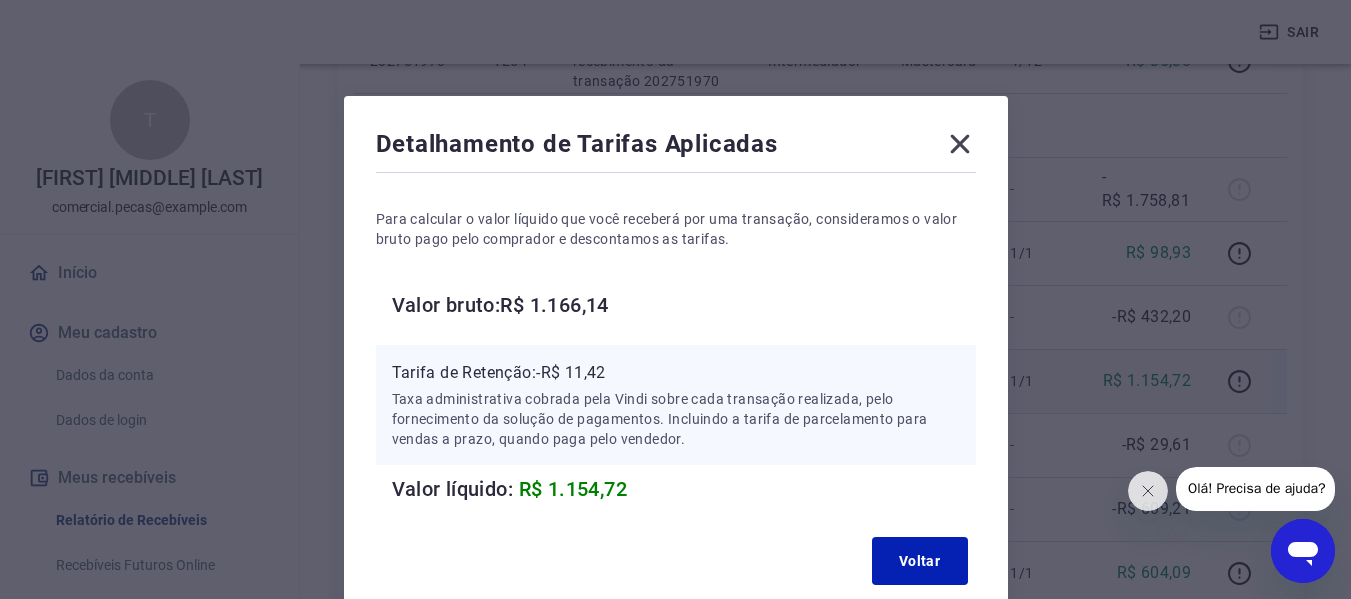 click on "Valor bruto:  R$ 1.166,14" at bounding box center (684, 305) 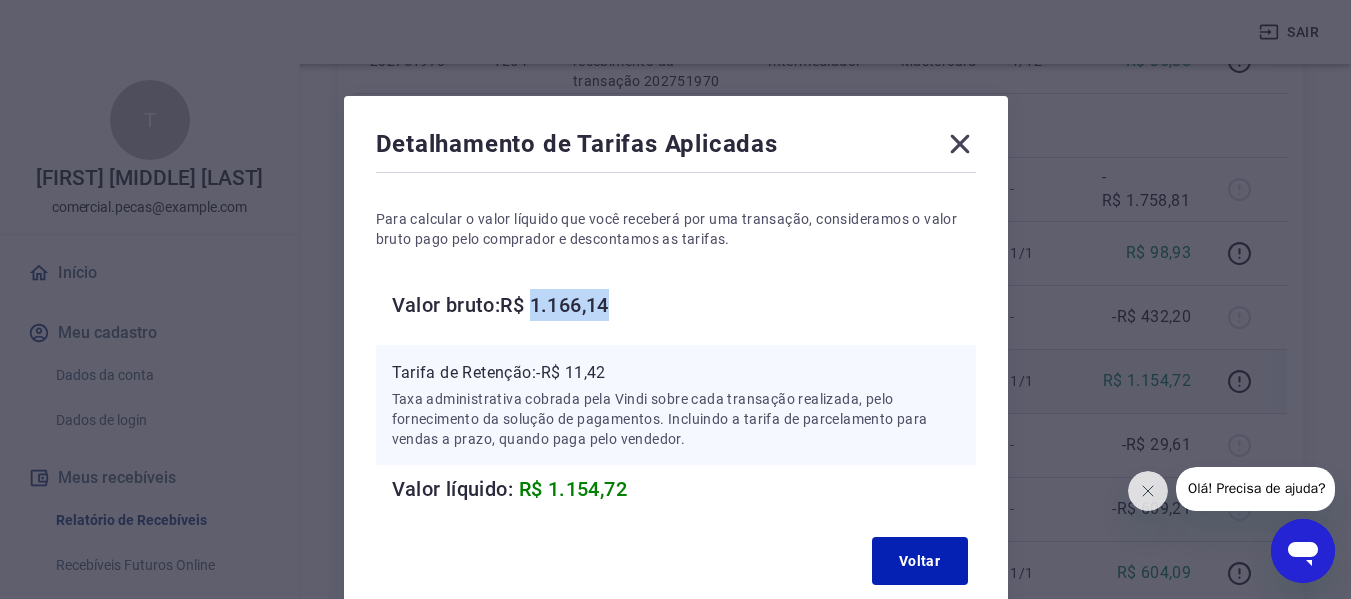 click on "Valor bruto:  R$ 1.166,14" at bounding box center [684, 305] 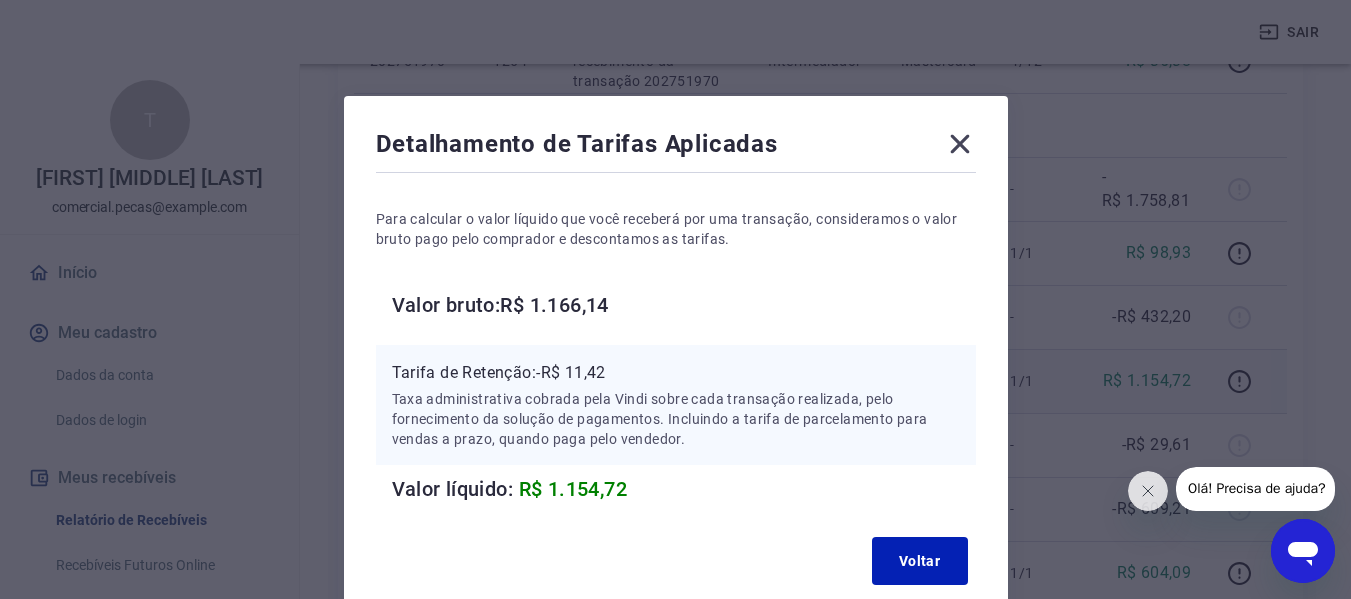 click 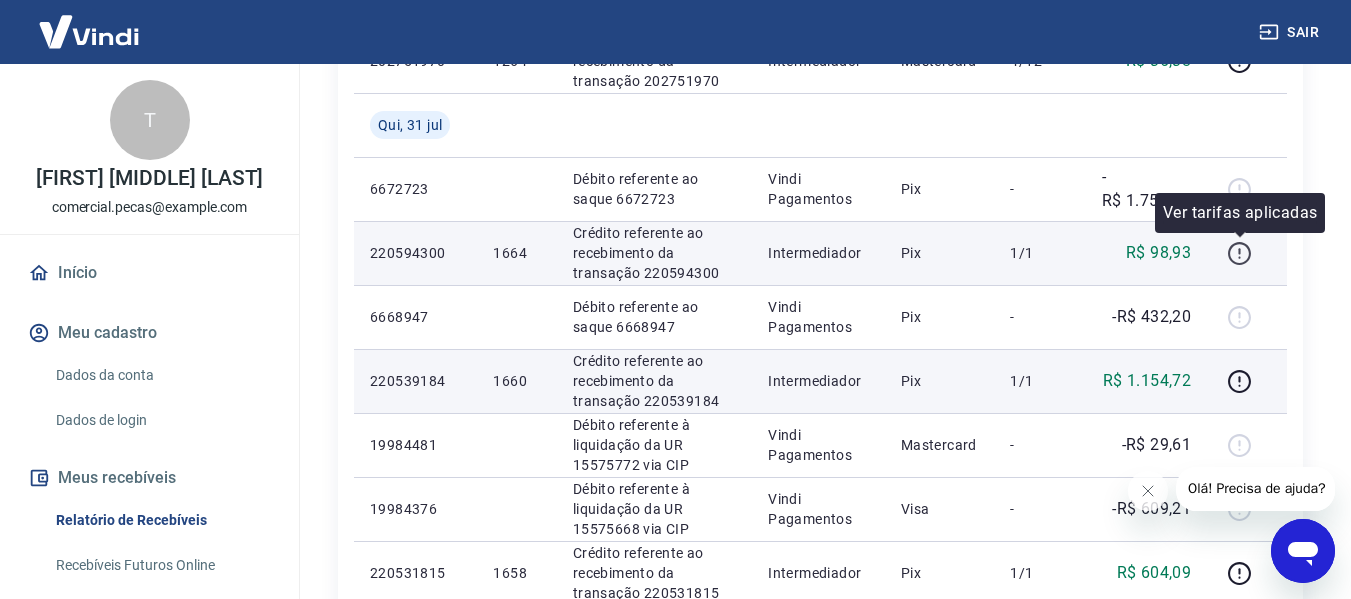 click 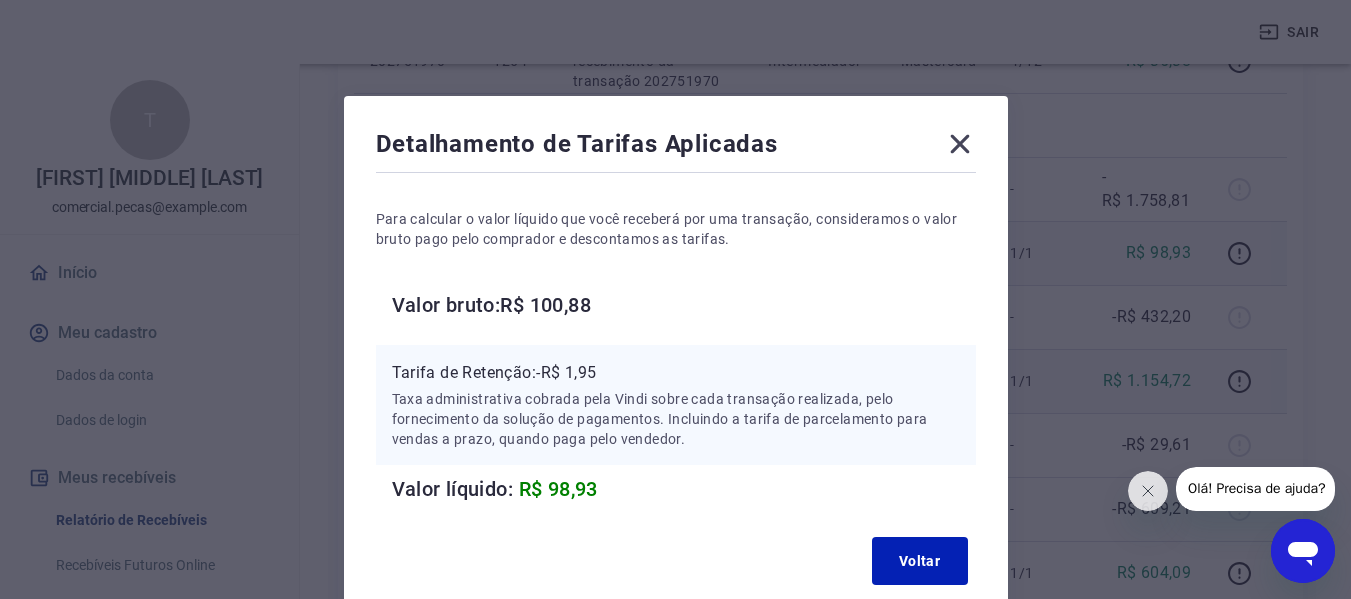 click on "Valor bruto:  R$ 100,88" at bounding box center (684, 305) 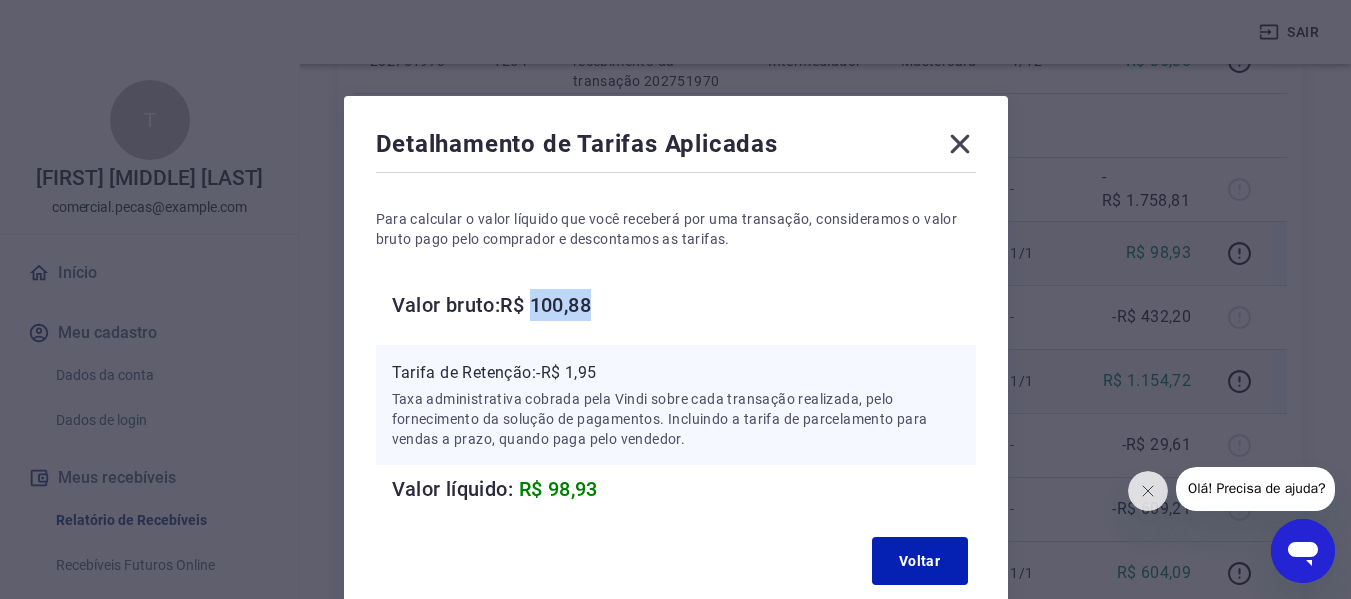 click on "Valor bruto:  R$ 100,88" at bounding box center [684, 305] 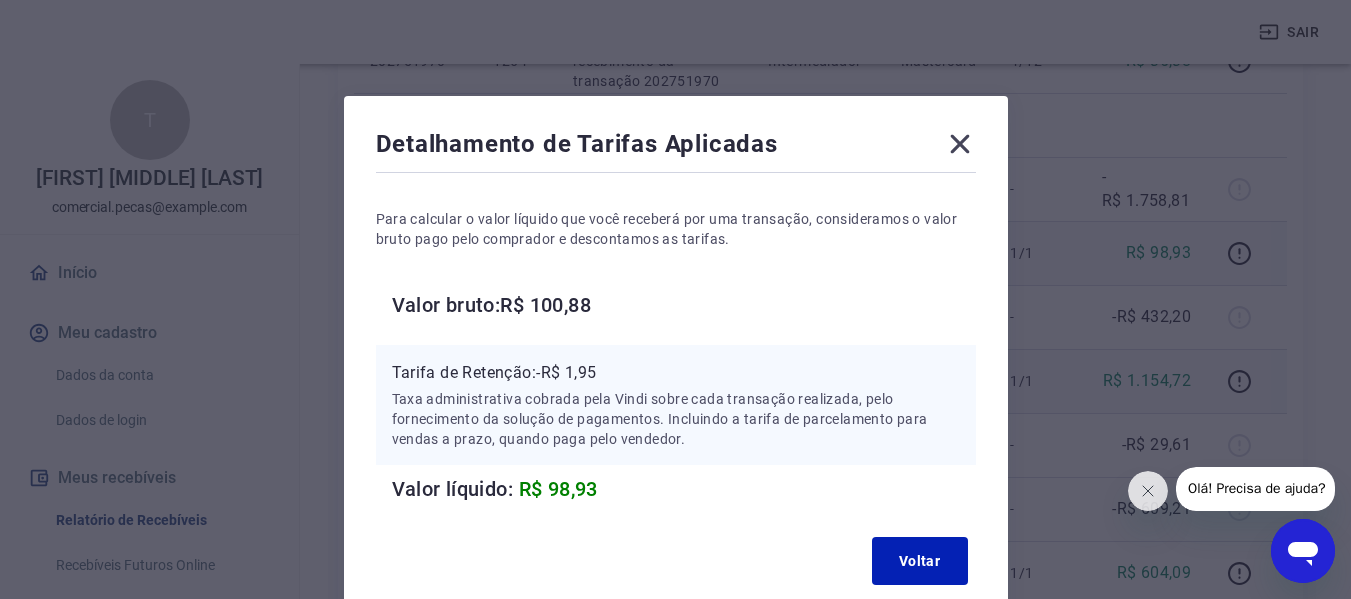 click 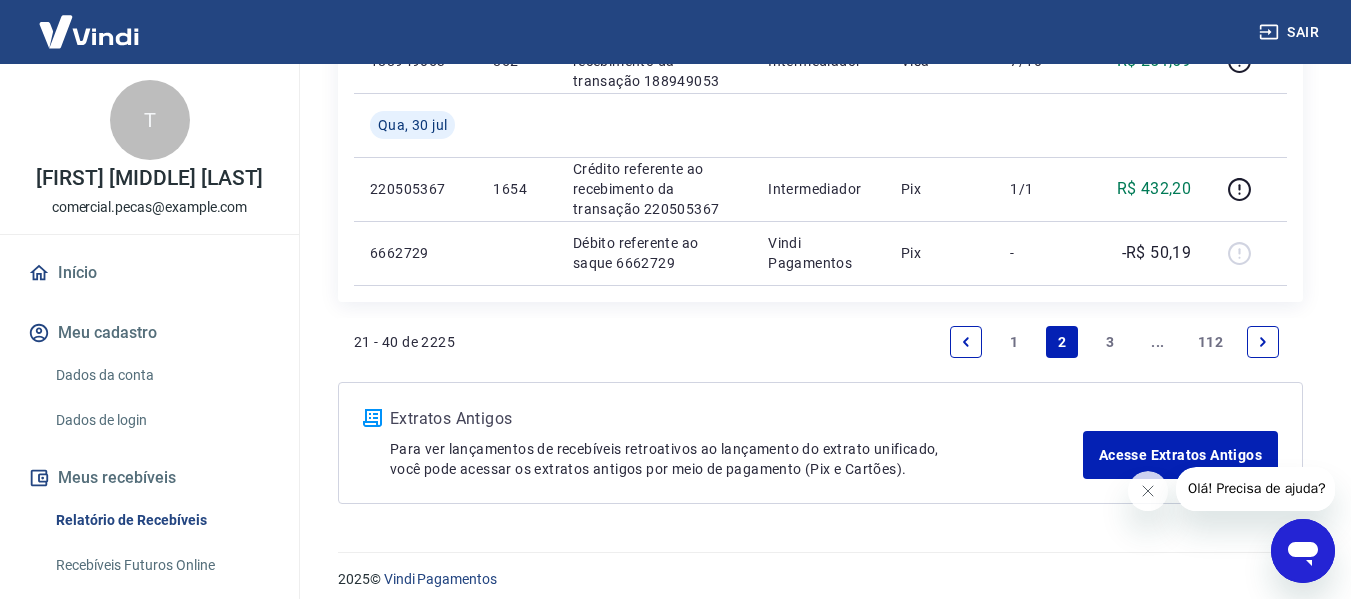 scroll, scrollTop: 1611, scrollLeft: 0, axis: vertical 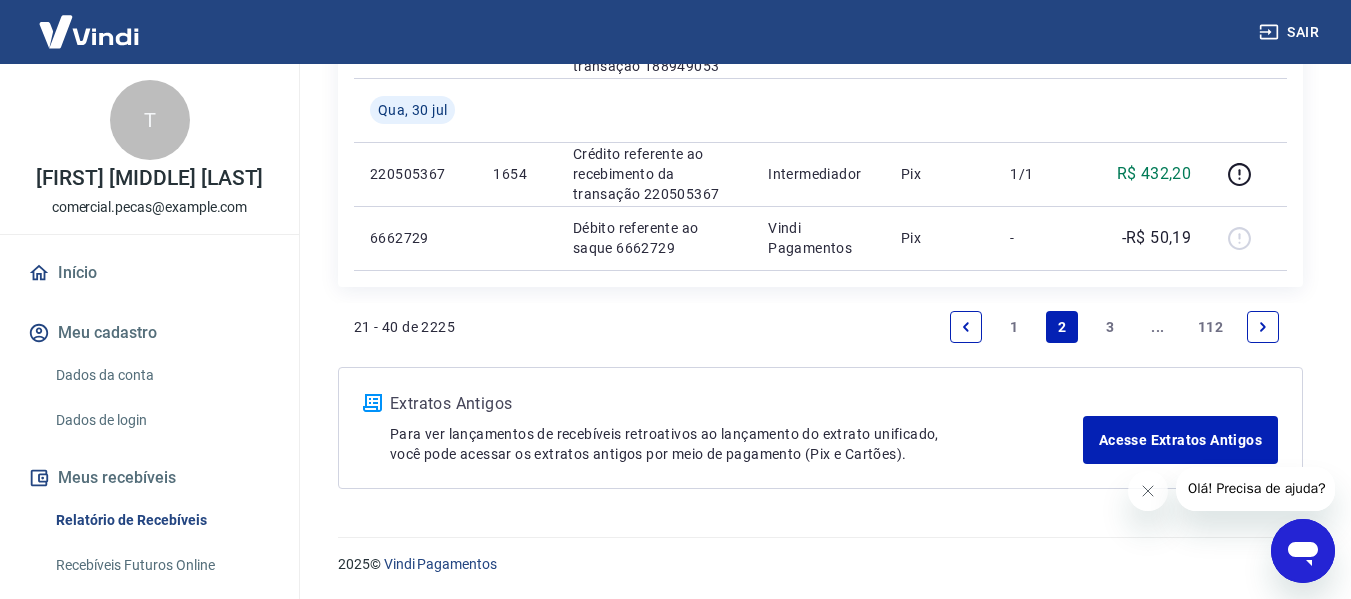 click on "1" at bounding box center [1014, 327] 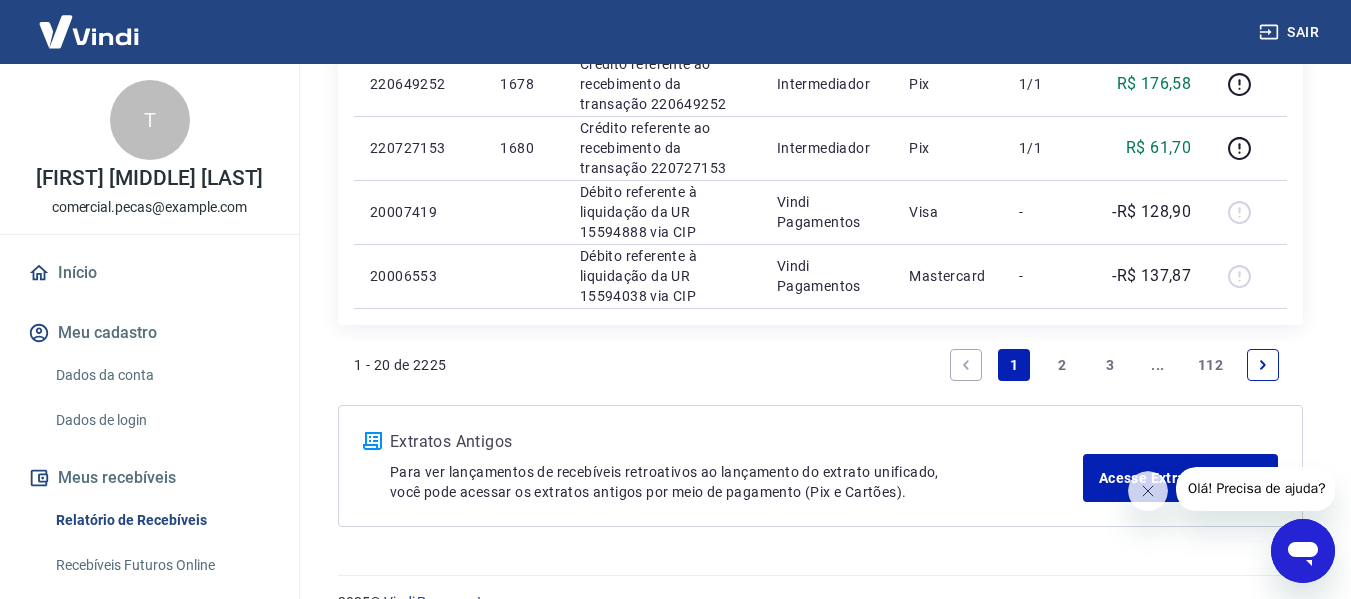 scroll, scrollTop: 1675, scrollLeft: 0, axis: vertical 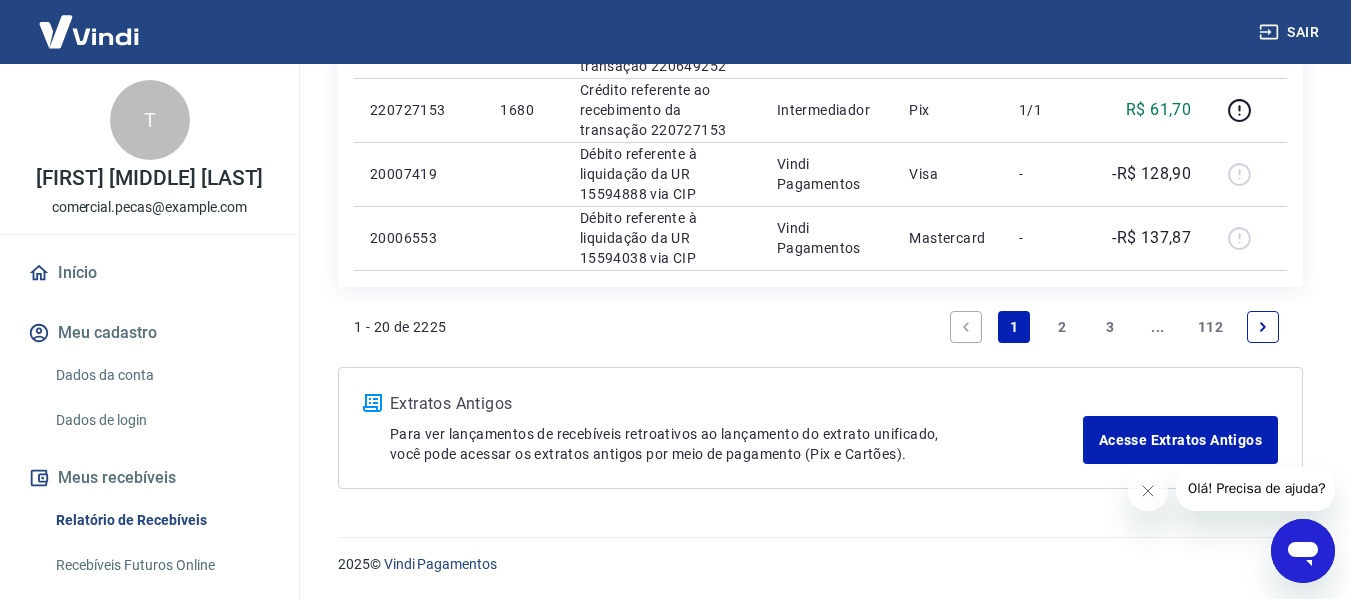 click on "2" at bounding box center [1062, 327] 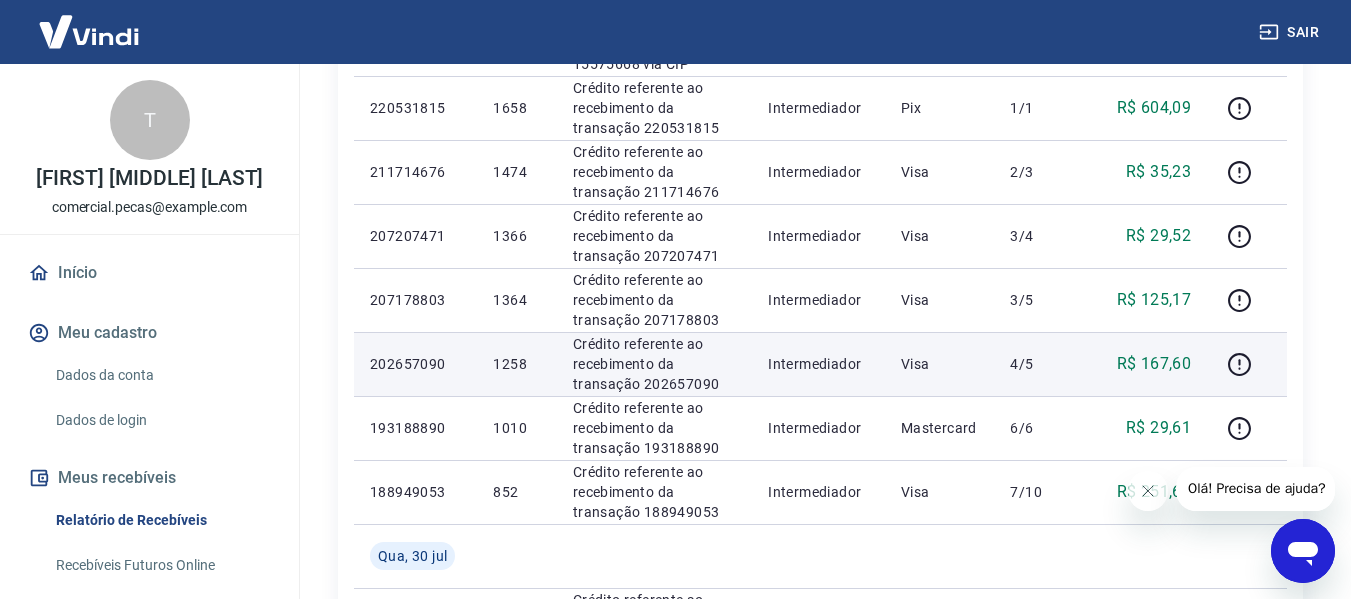scroll, scrollTop: 1200, scrollLeft: 0, axis: vertical 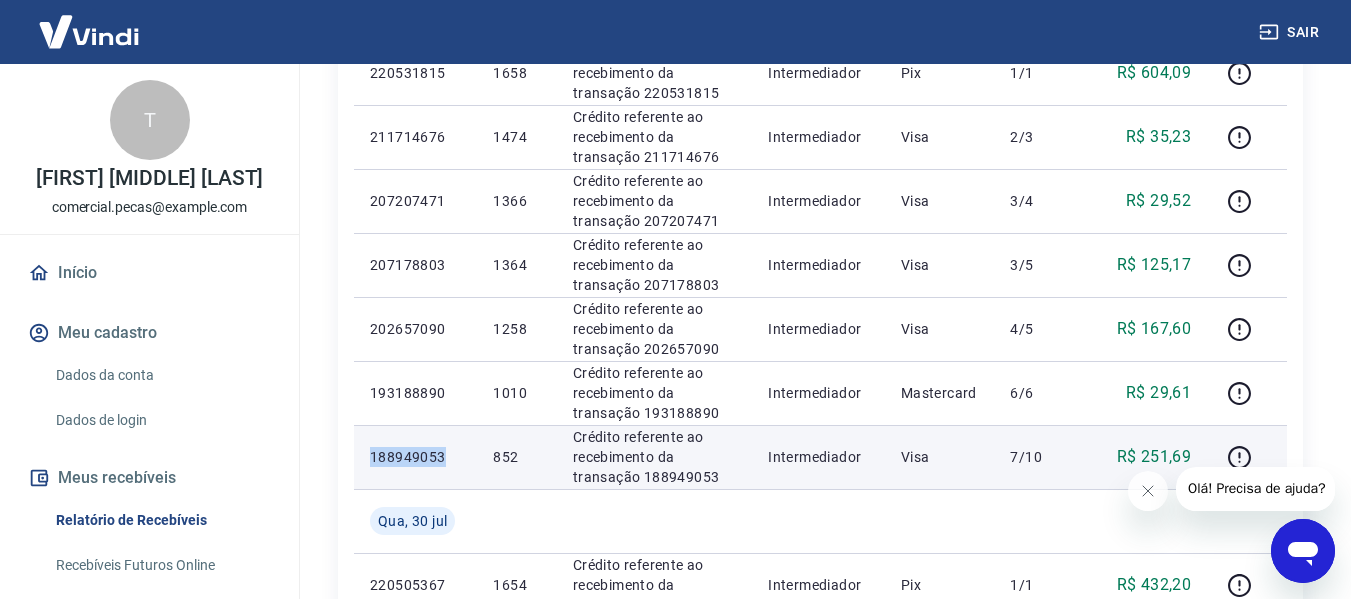 drag, startPoint x: 365, startPoint y: 456, endPoint x: 467, endPoint y: 461, distance: 102.122475 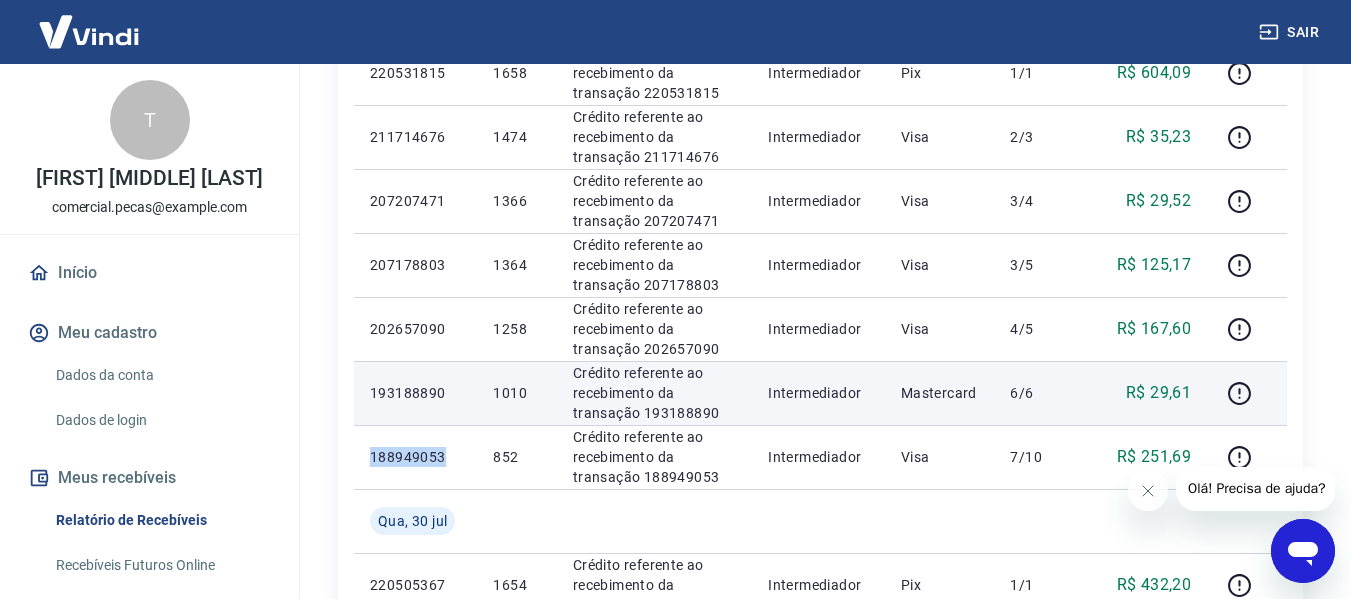copy on "188949053" 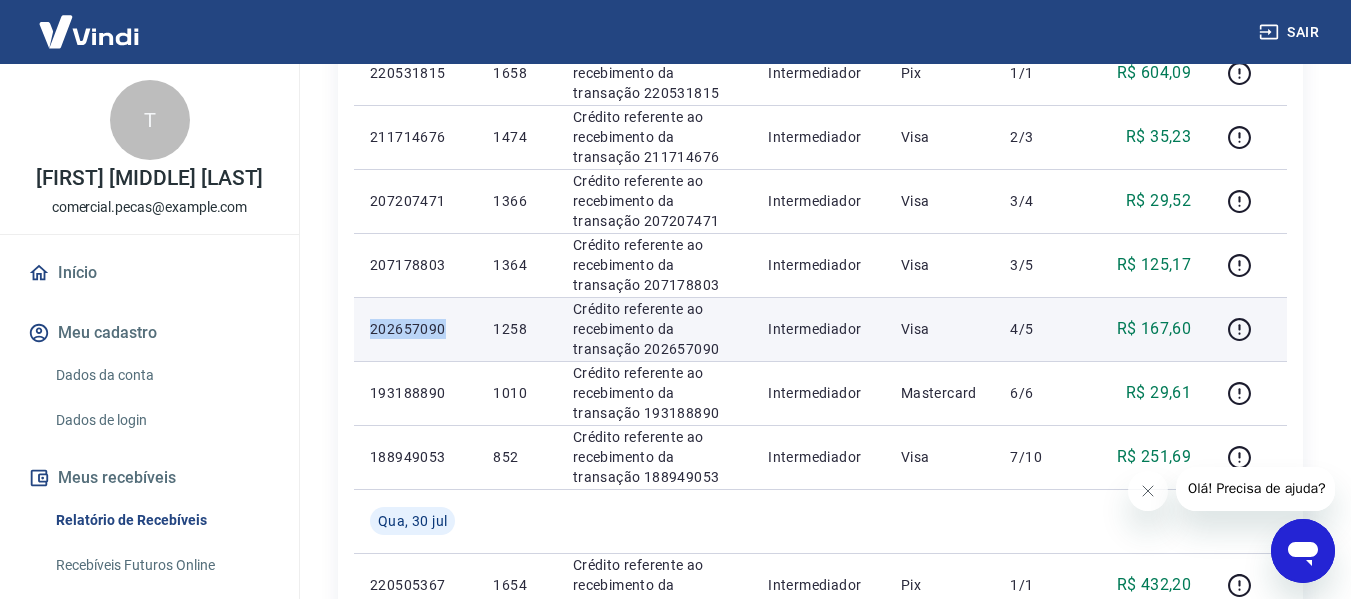drag, startPoint x: 367, startPoint y: 333, endPoint x: 458, endPoint y: 332, distance: 91.00549 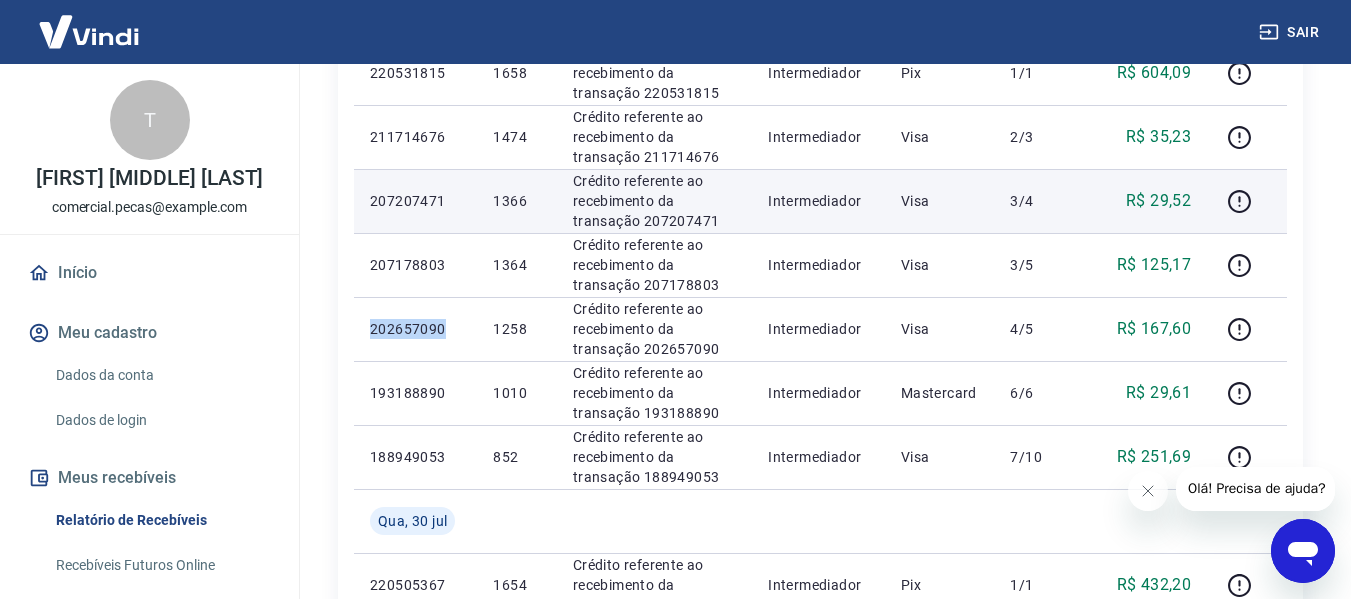 copy on "202657090" 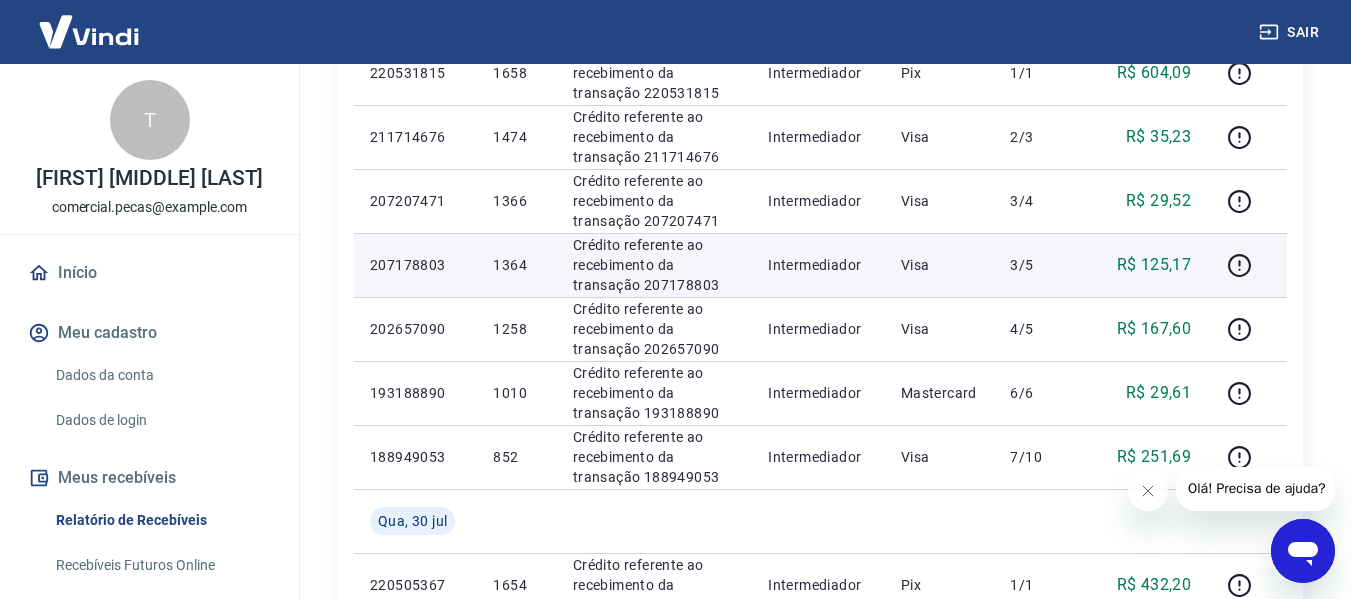 click on "207178803" at bounding box center (415, 265) 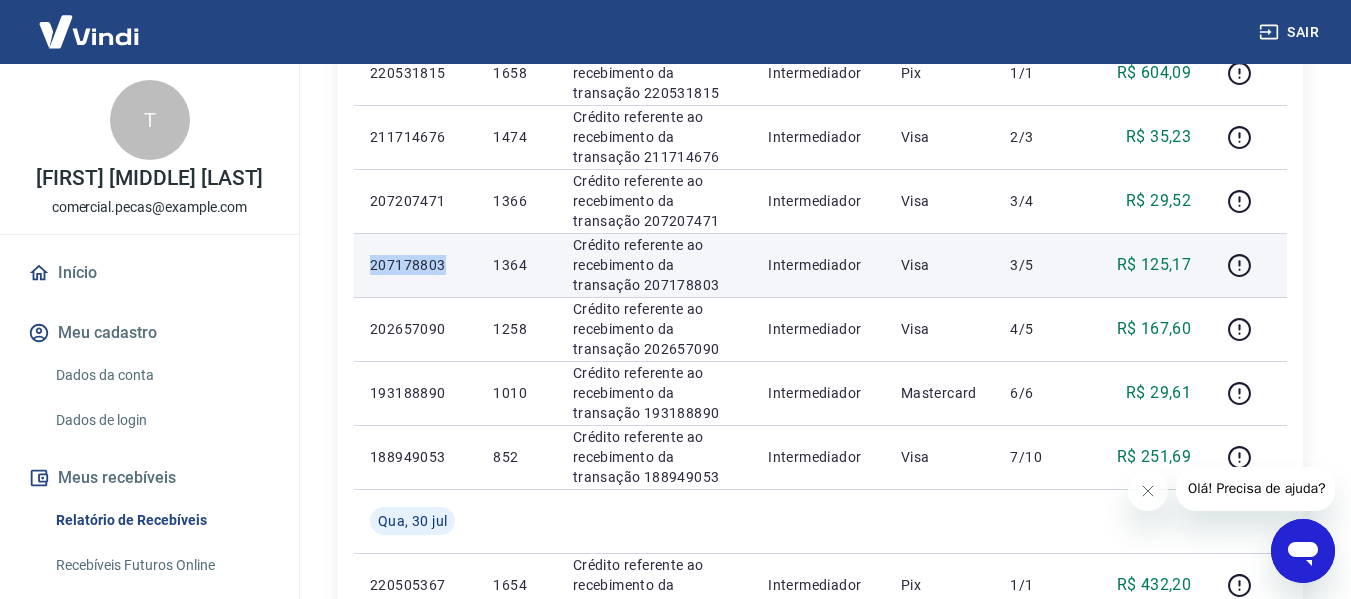 click on "207178803" at bounding box center (415, 265) 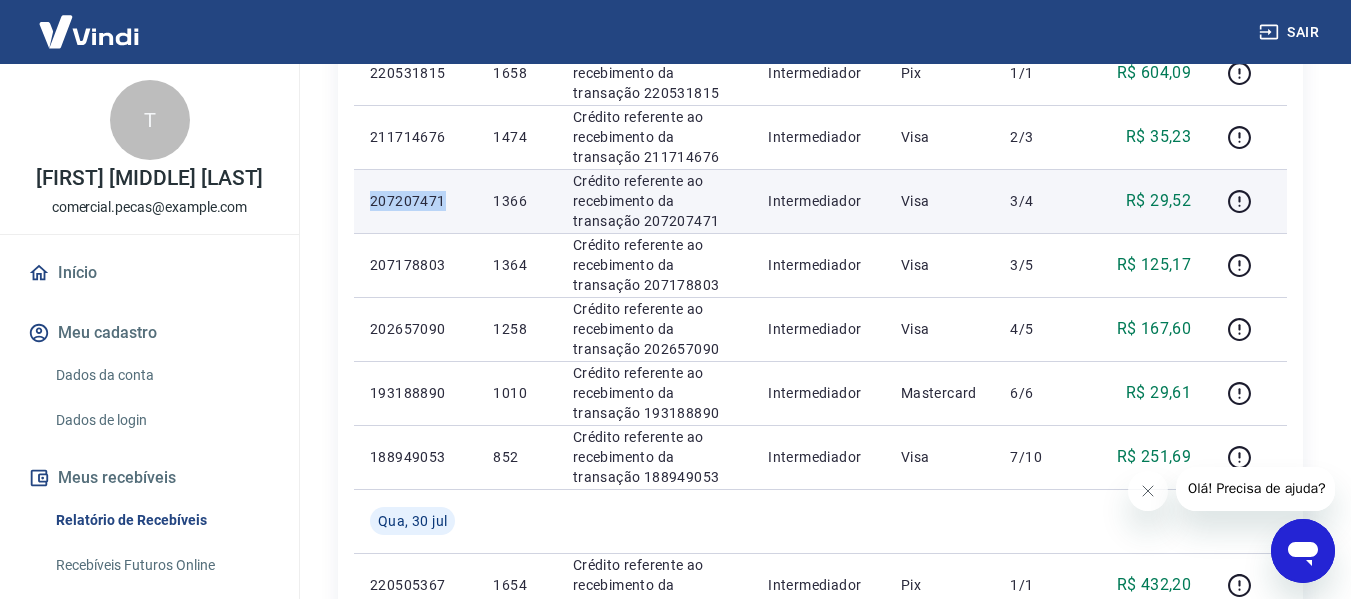 drag, startPoint x: 371, startPoint y: 201, endPoint x: 452, endPoint y: 197, distance: 81.09871 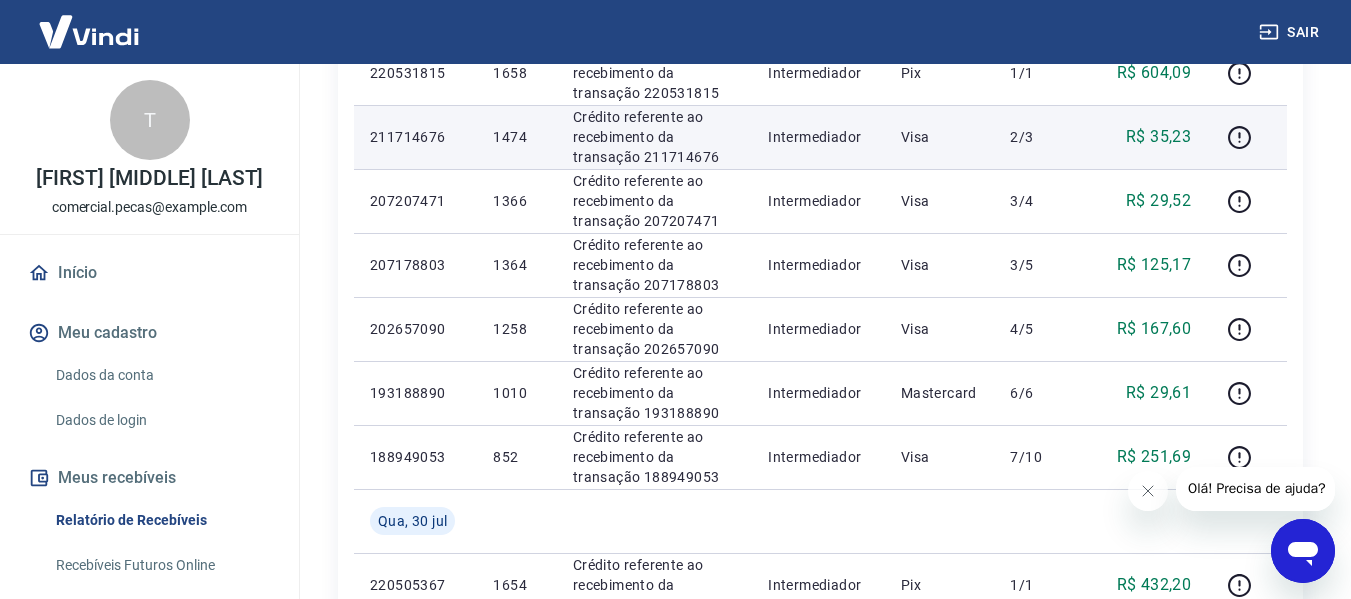 click on "211714676" at bounding box center [415, 137] 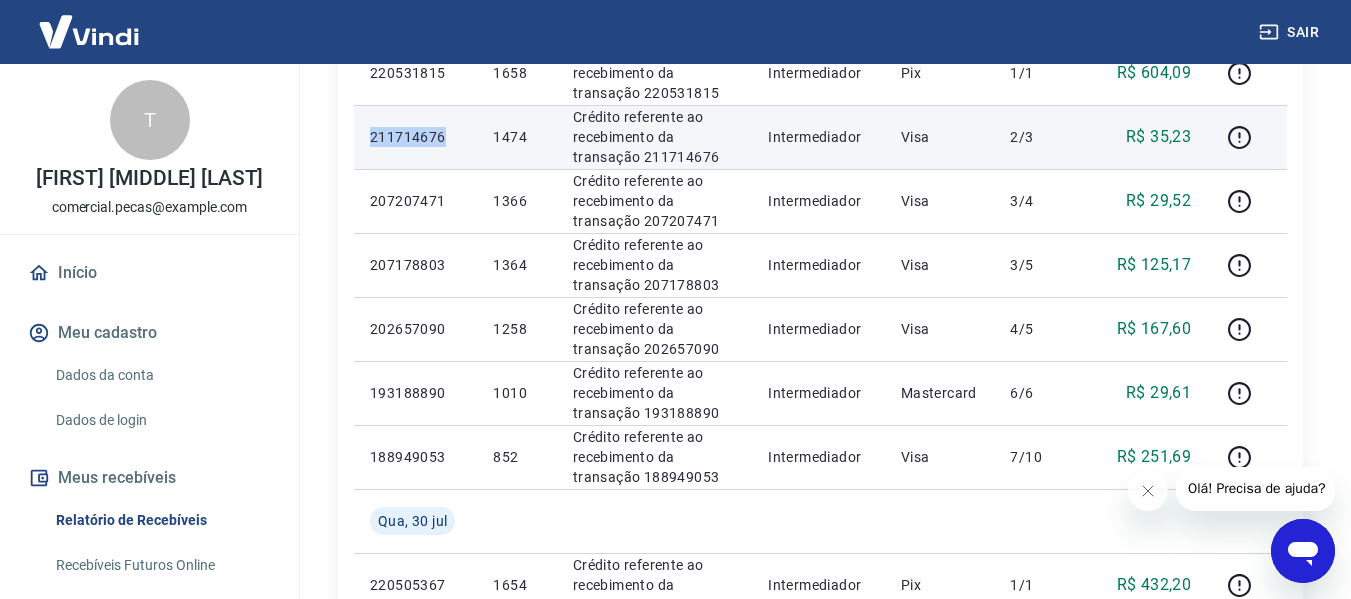 click on "211714676" at bounding box center [415, 137] 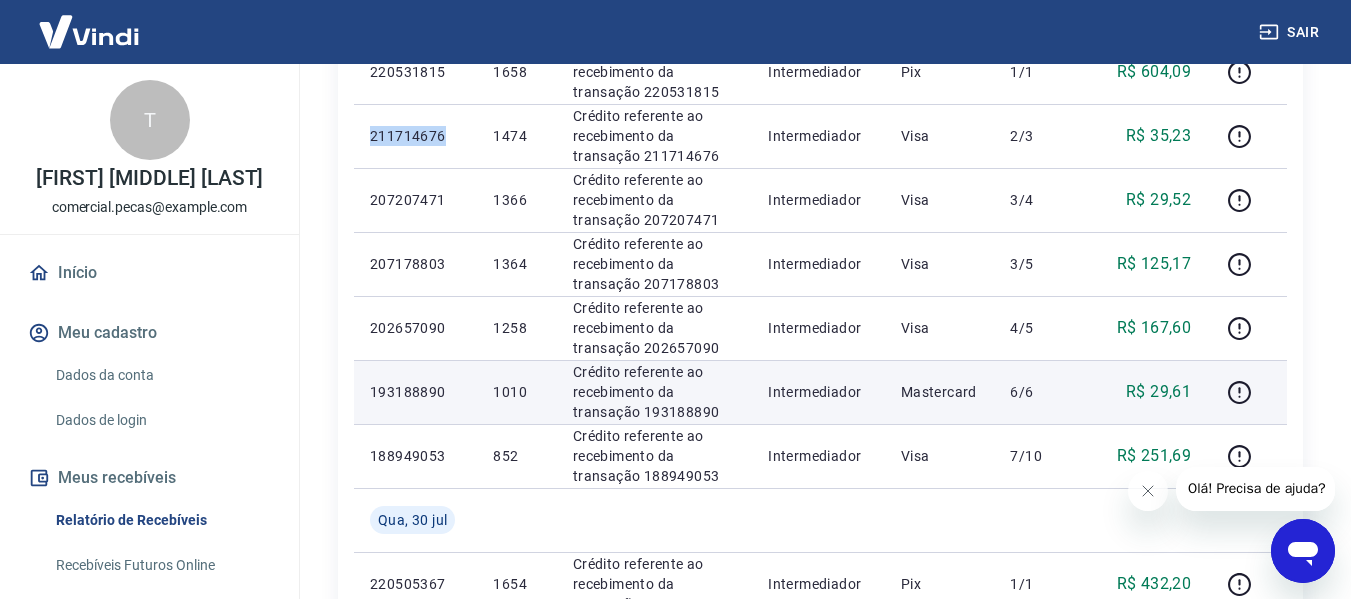 scroll, scrollTop: 1300, scrollLeft: 0, axis: vertical 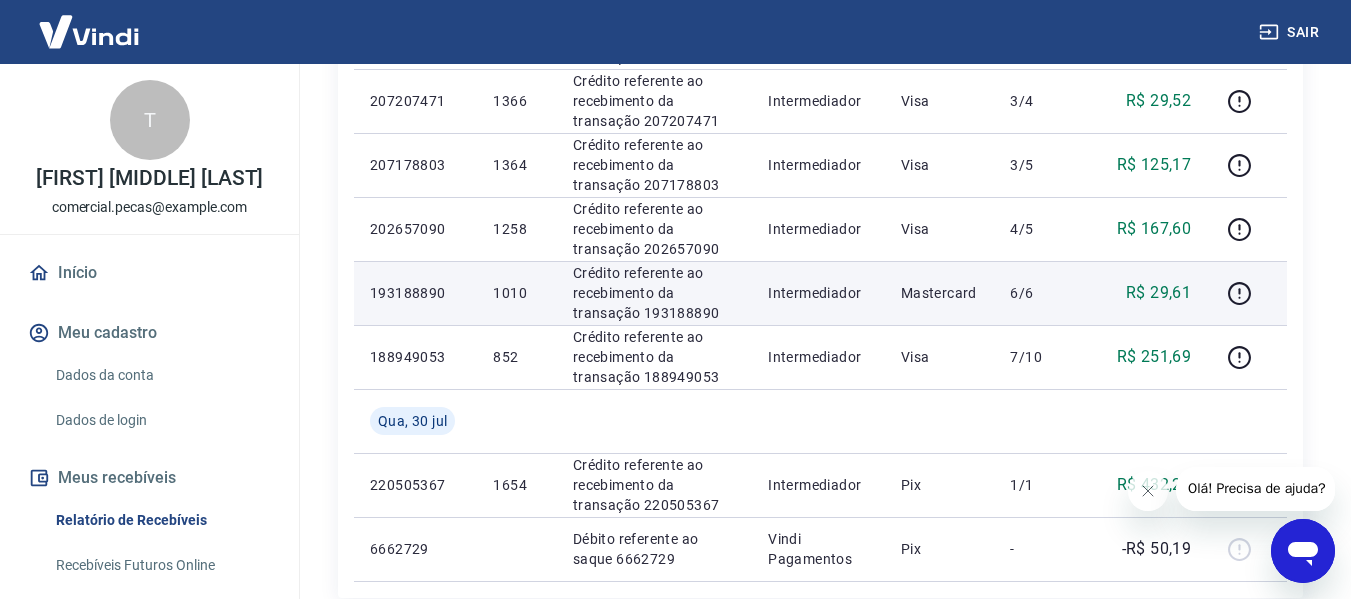 click on "193188890" at bounding box center (415, 293) 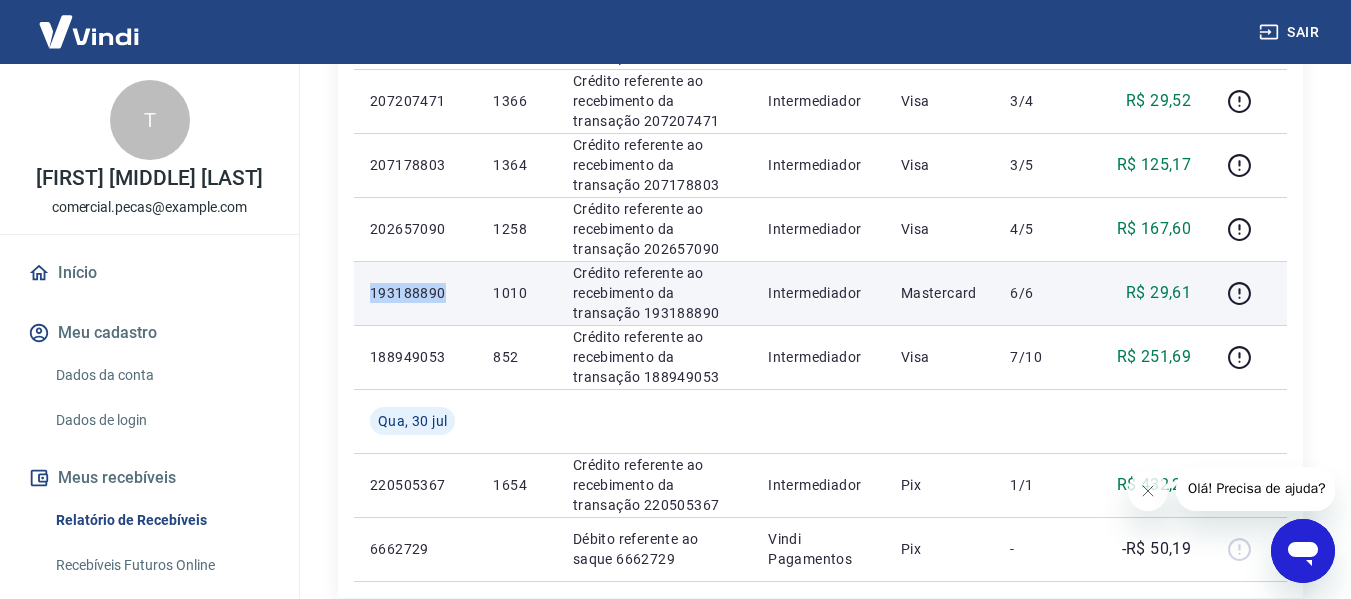 click on "193188890" at bounding box center (415, 293) 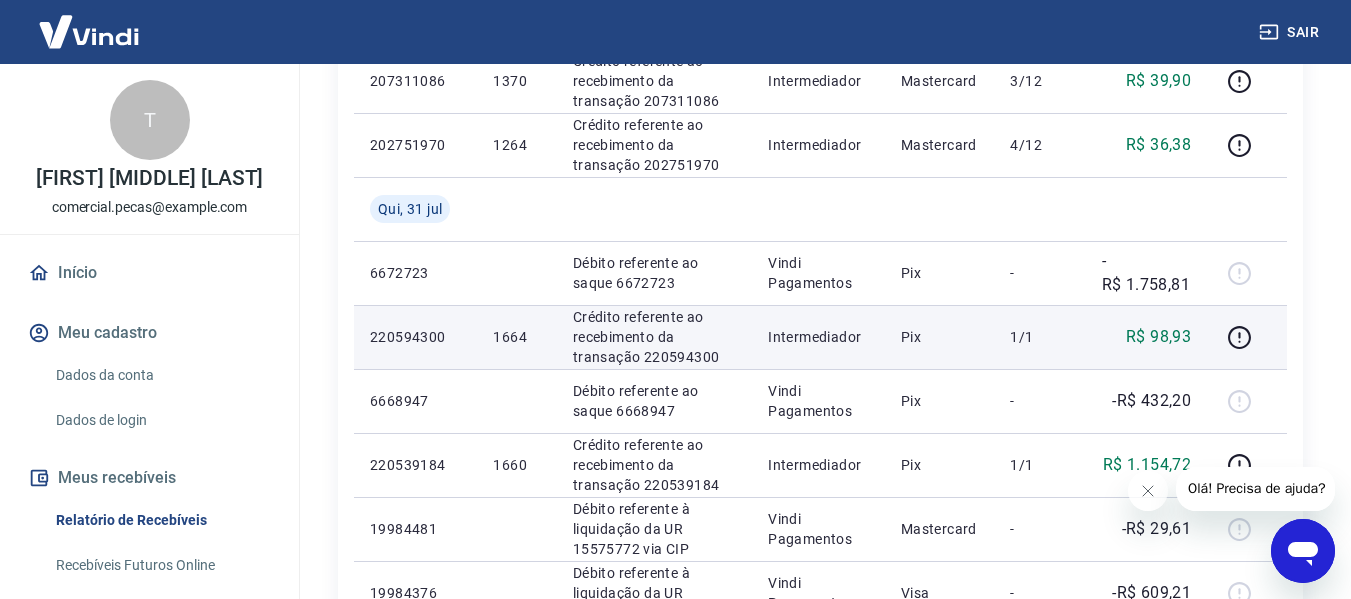 scroll, scrollTop: 600, scrollLeft: 0, axis: vertical 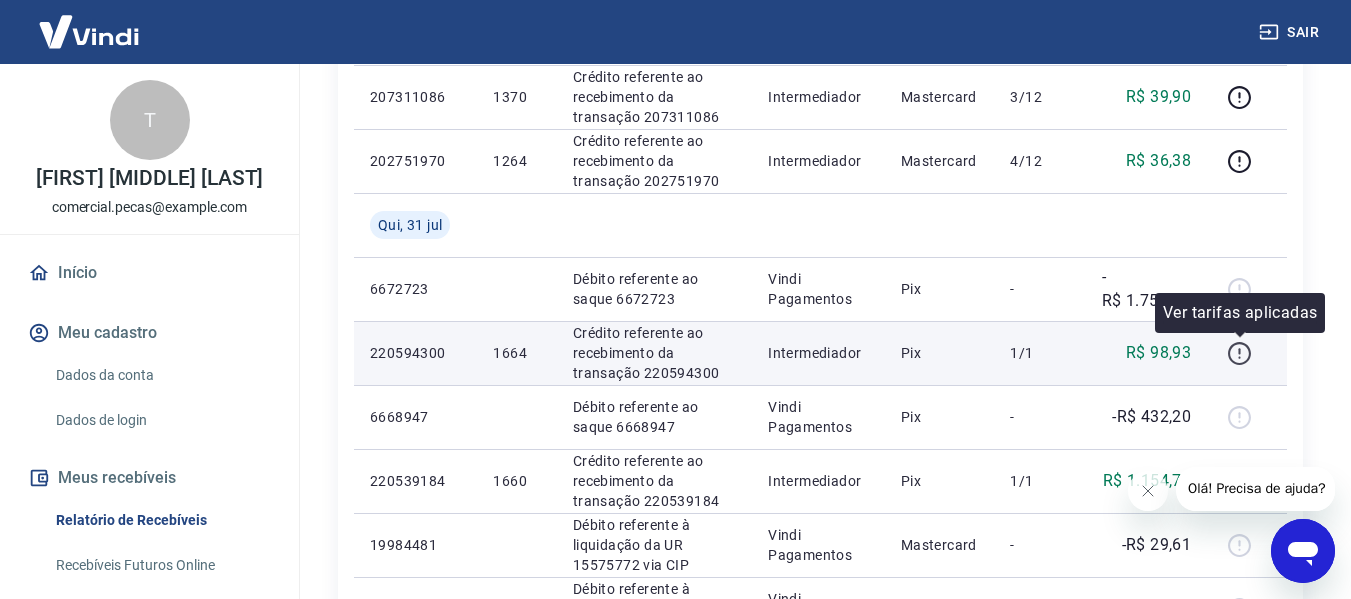 click 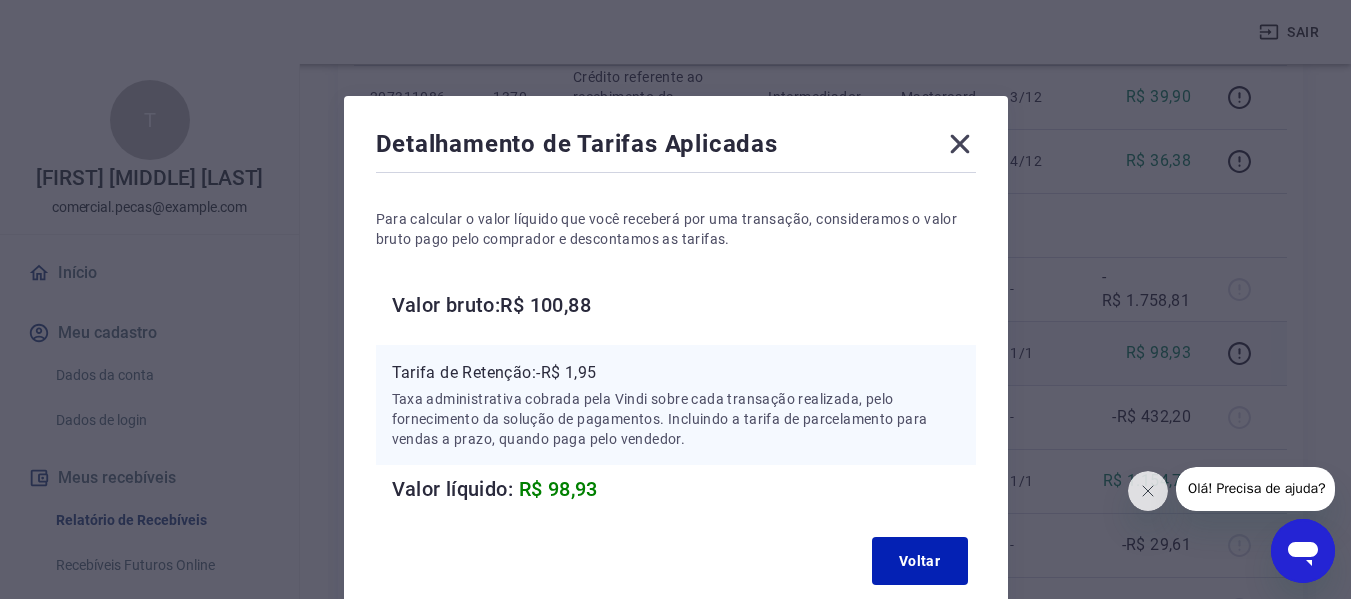 click on "Valor bruto:  R$ 100,88" at bounding box center [684, 305] 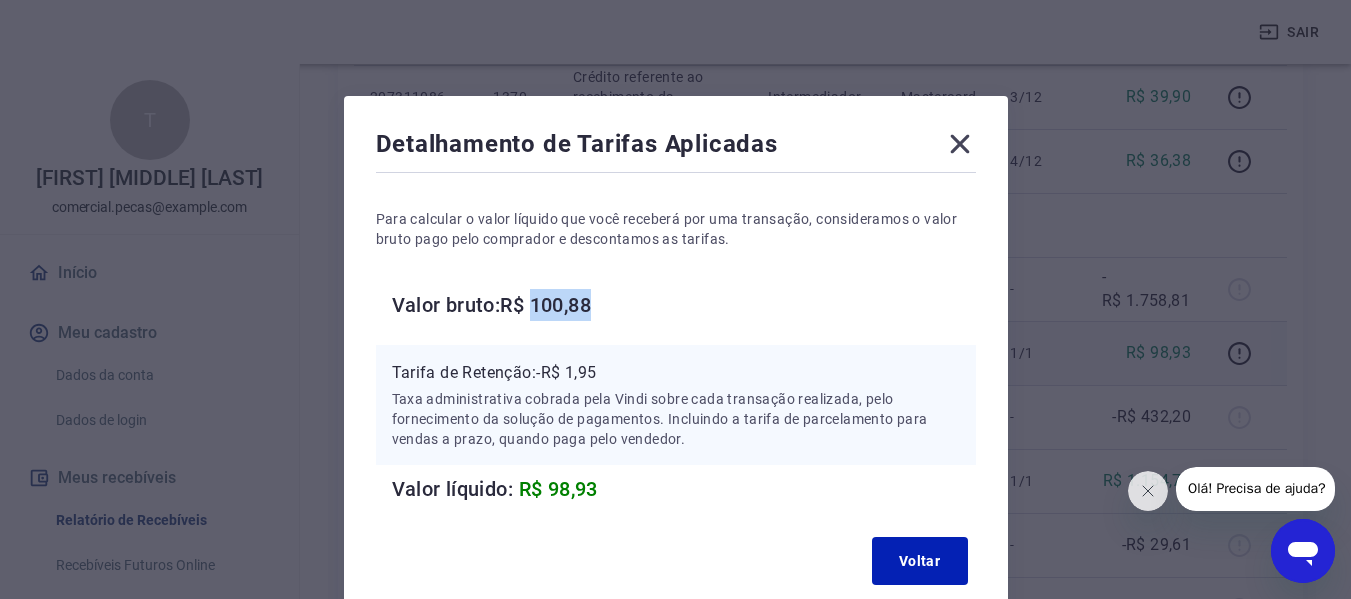 click on "Valor bruto:  R$ 100,88" at bounding box center [684, 305] 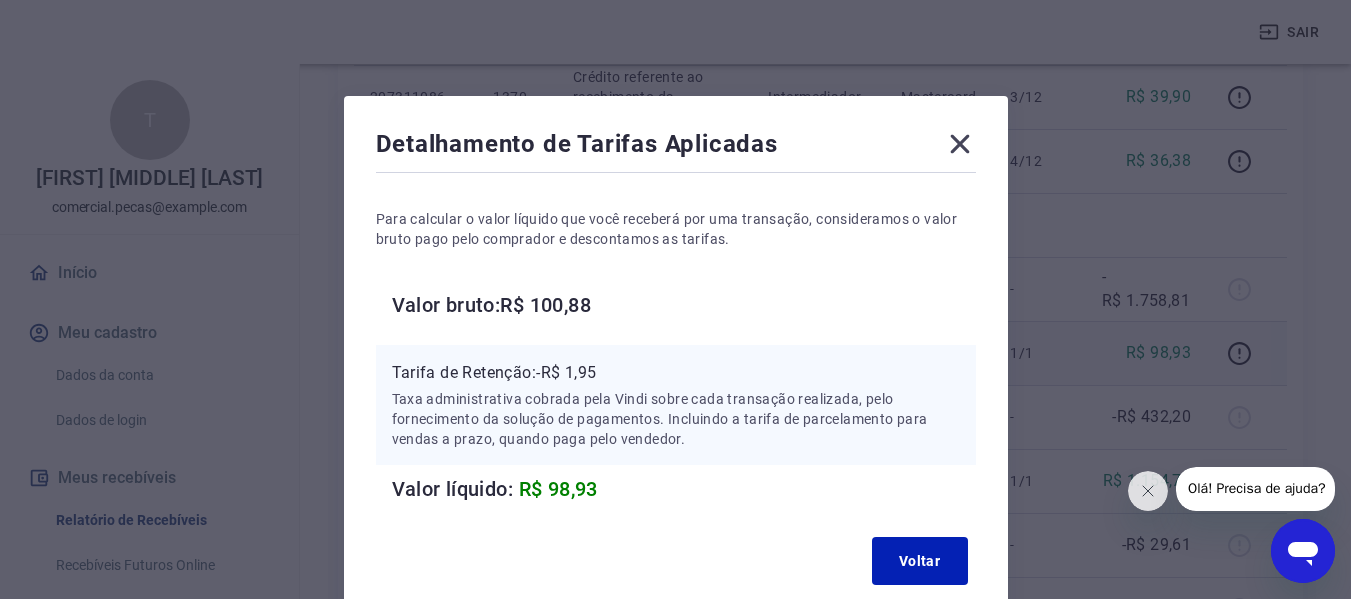 click 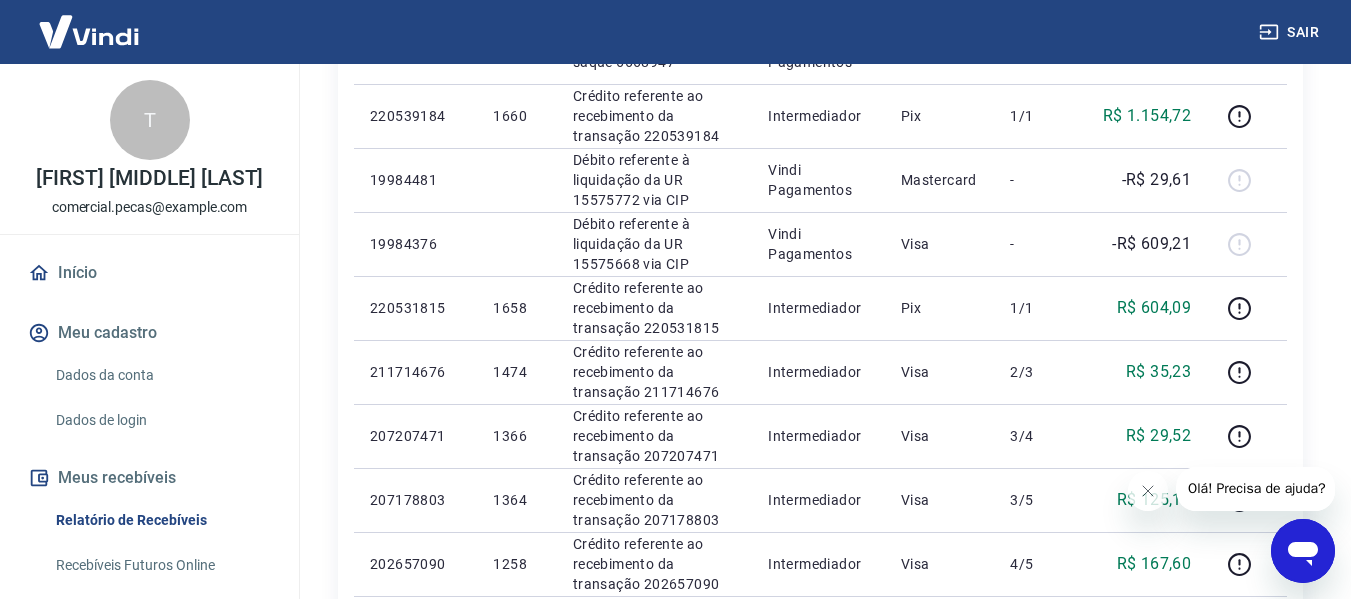 scroll, scrollTop: 1000, scrollLeft: 0, axis: vertical 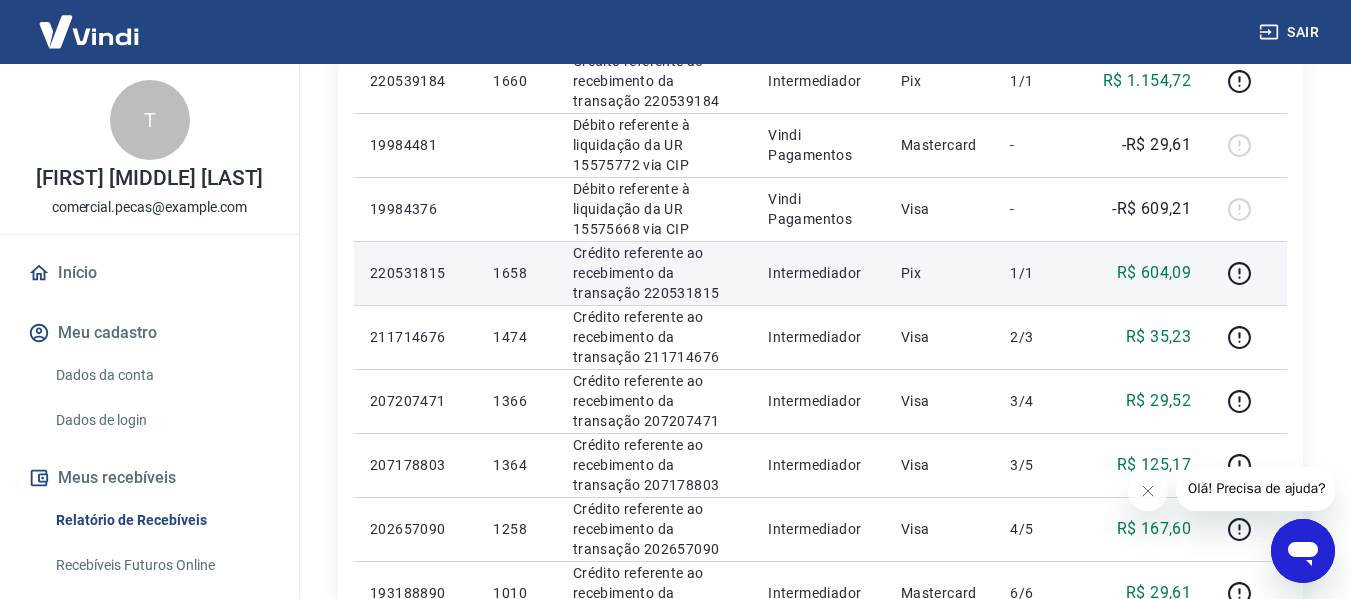 click on "220531815" at bounding box center (415, 273) 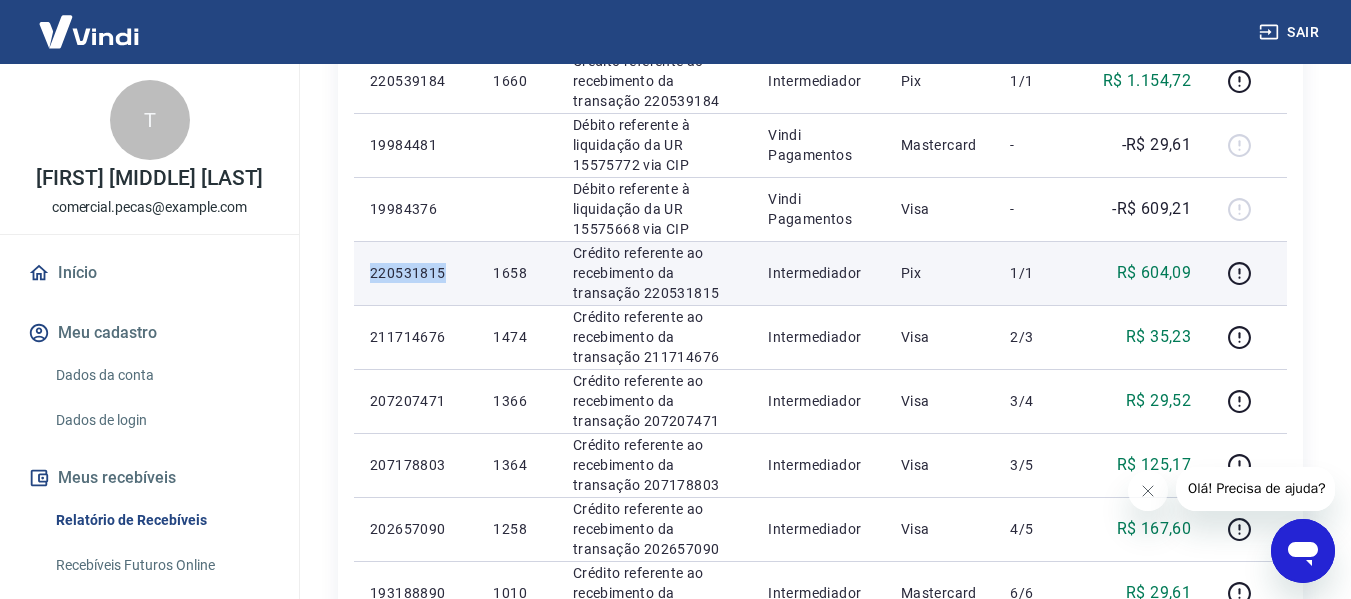 click on "220531815" at bounding box center [415, 273] 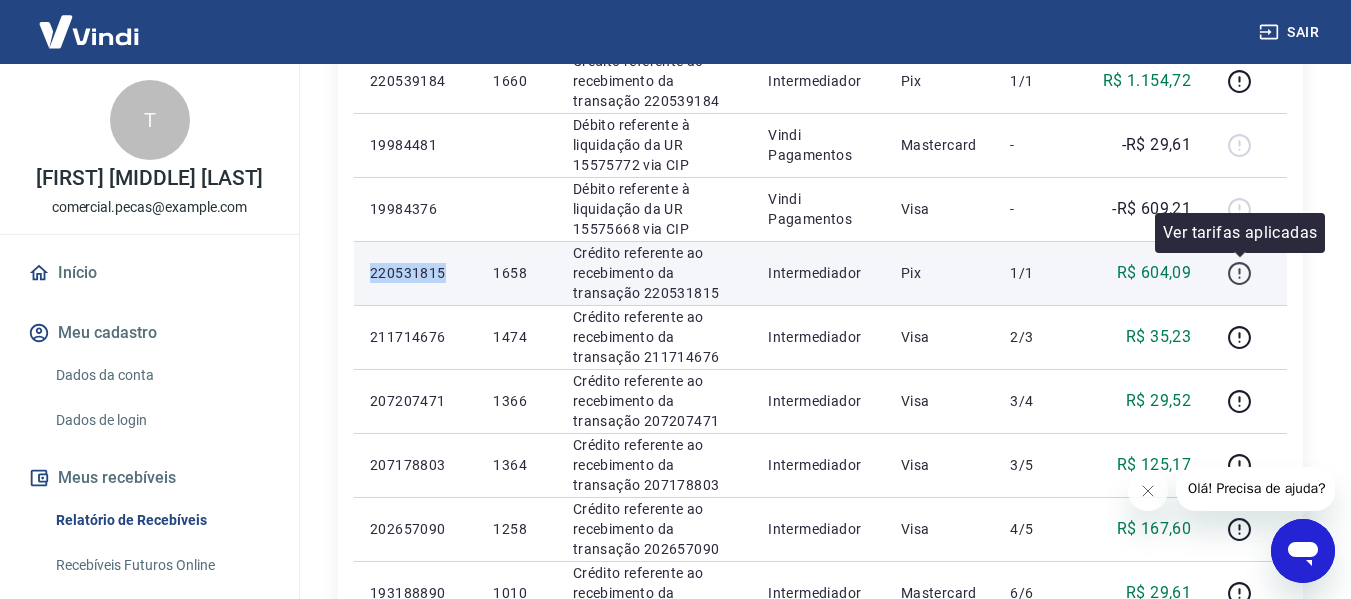 click 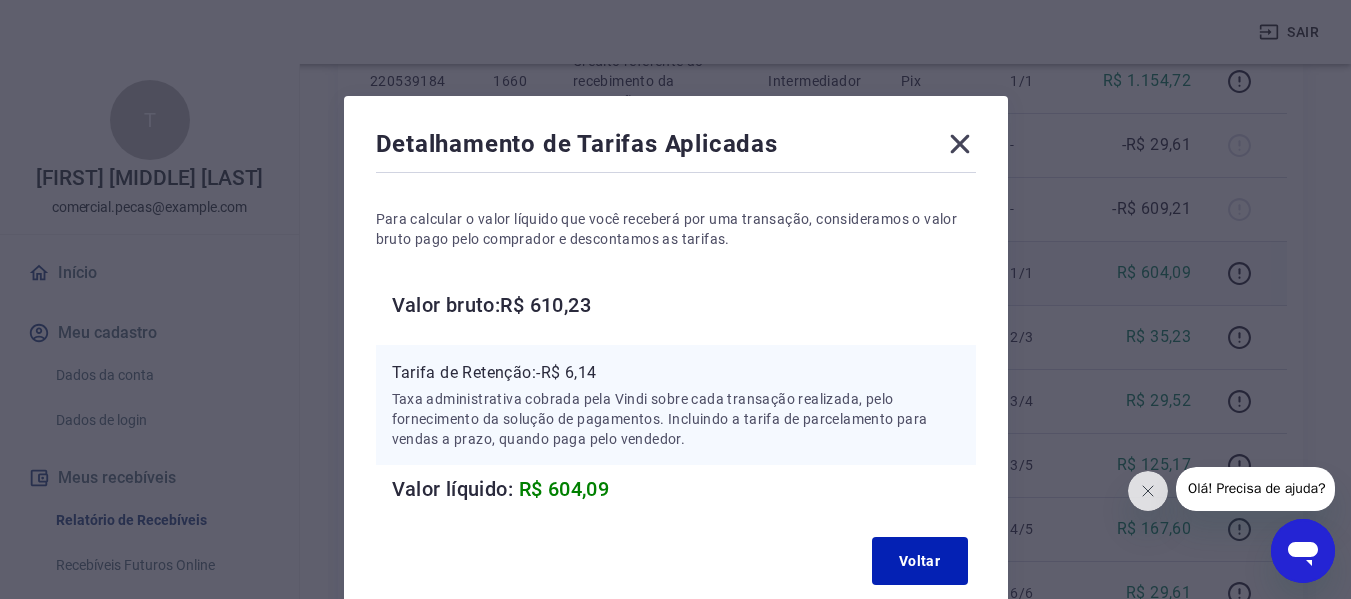 click on "Valor bruto:  R$ 610,23" at bounding box center [684, 305] 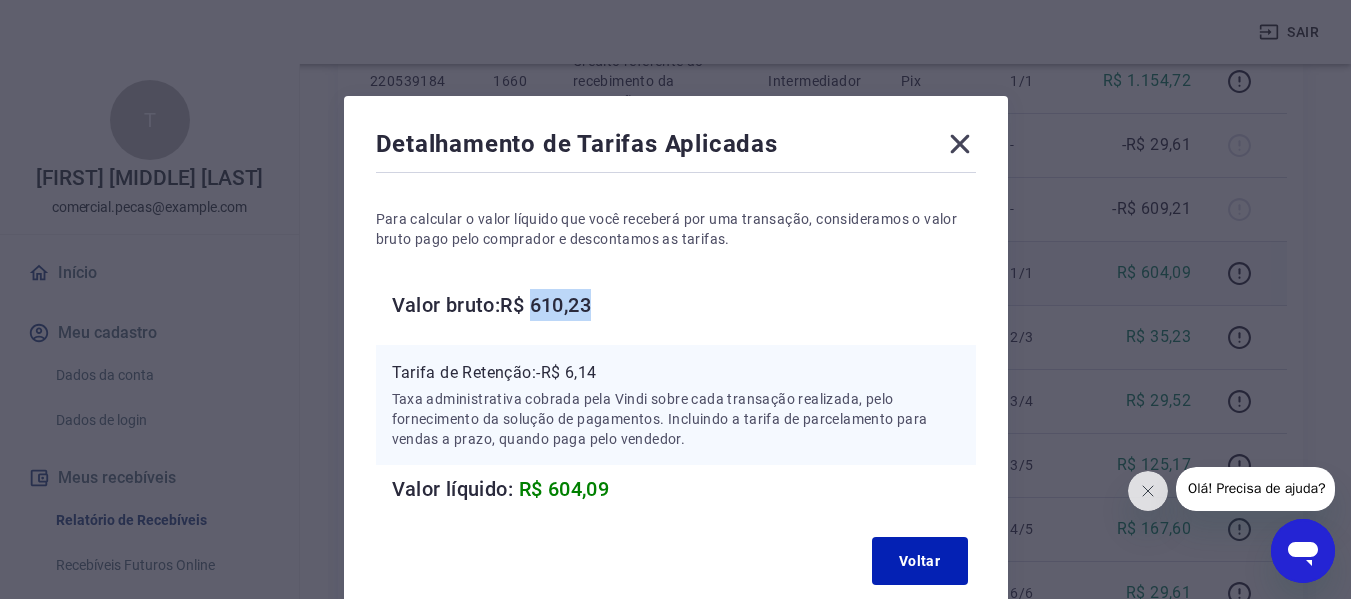 click on "Valor bruto:  R$ 610,23" at bounding box center [684, 305] 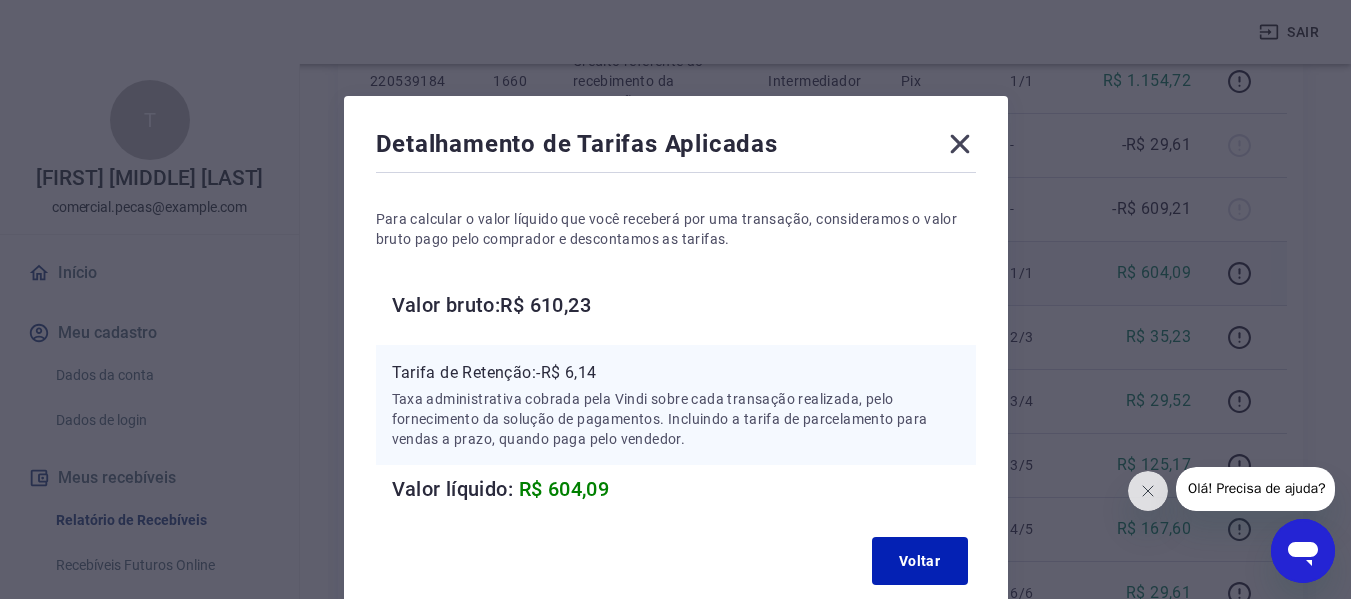 click 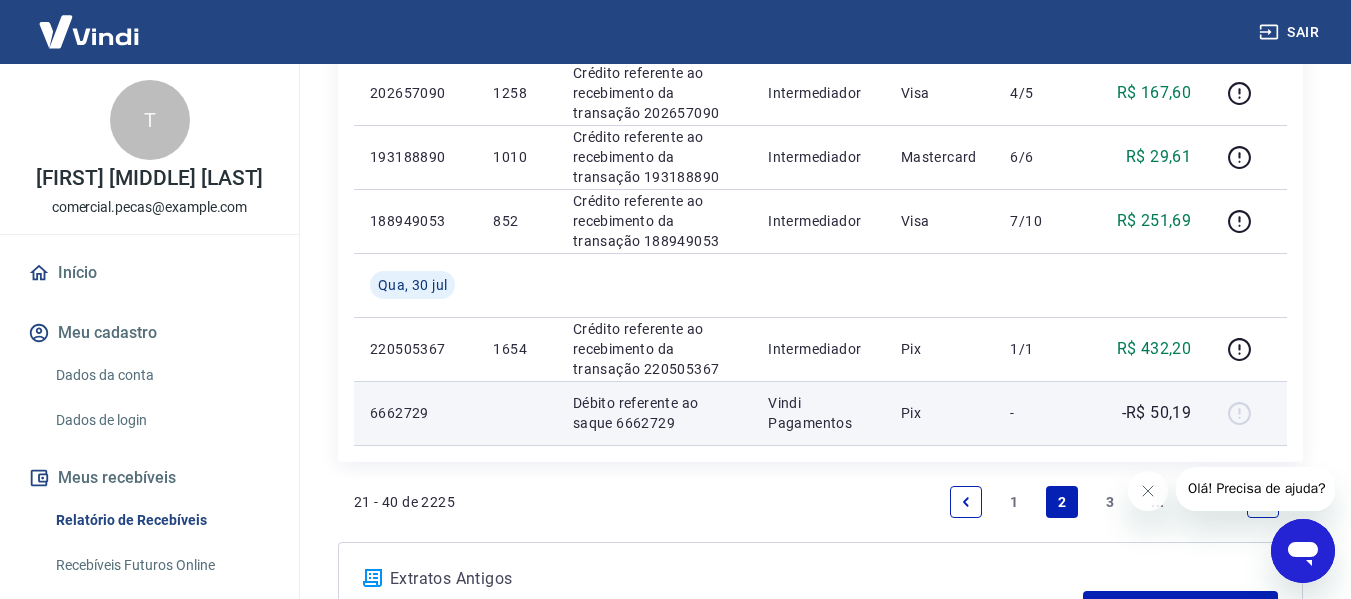 scroll, scrollTop: 1611, scrollLeft: 0, axis: vertical 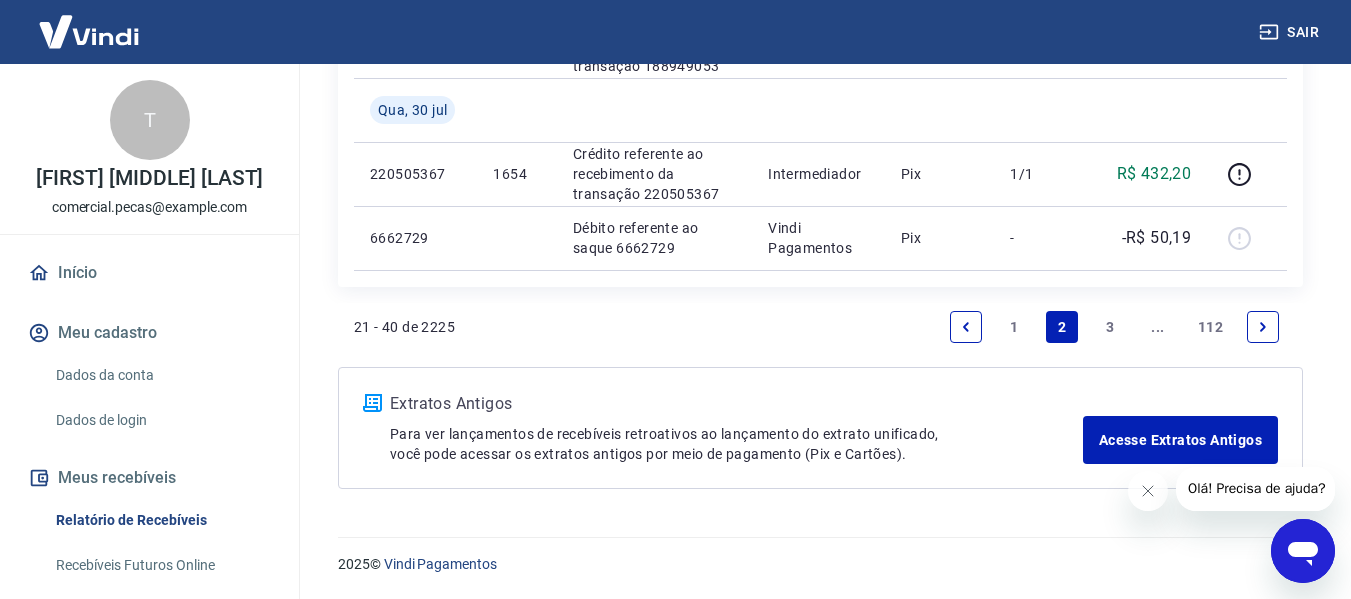 click on "1" at bounding box center [1014, 327] 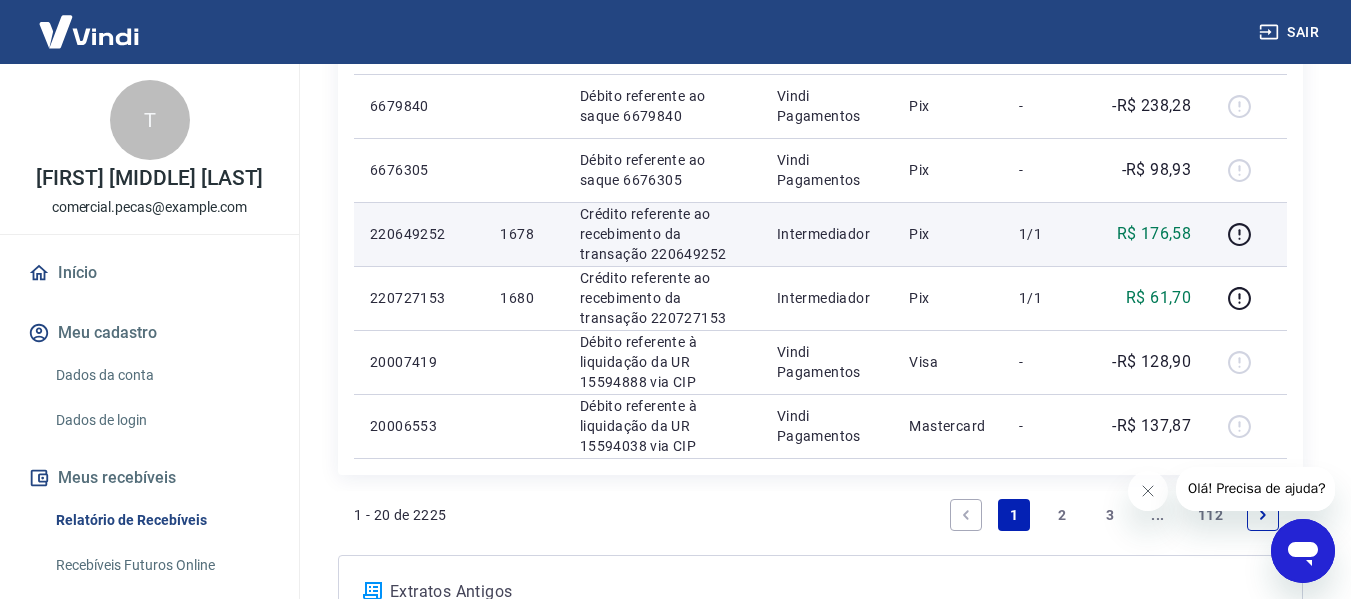 scroll, scrollTop: 1375, scrollLeft: 0, axis: vertical 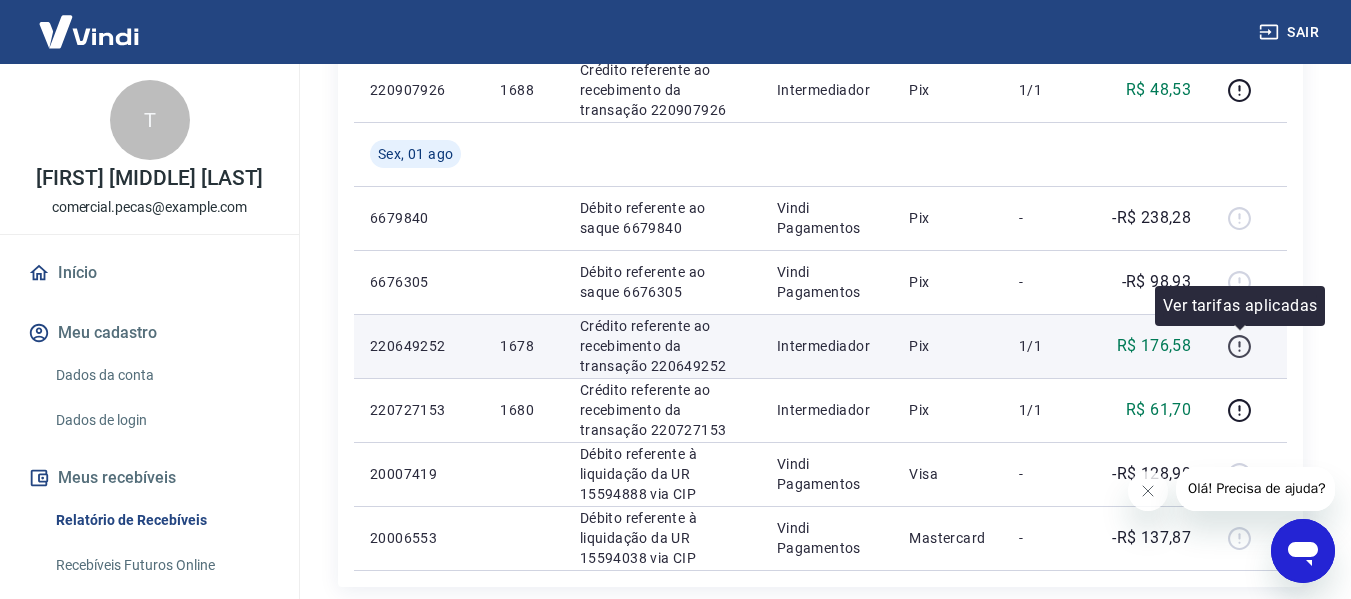 click 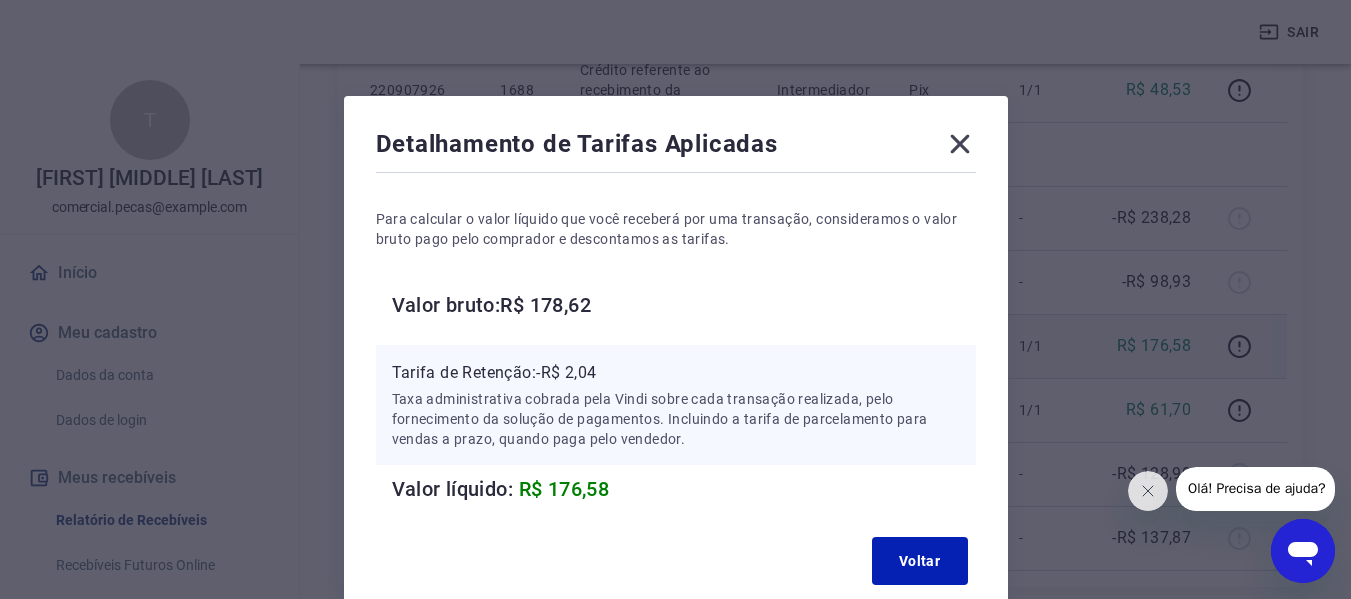 click on "Valor bruto:  R$ 178,62" at bounding box center [684, 305] 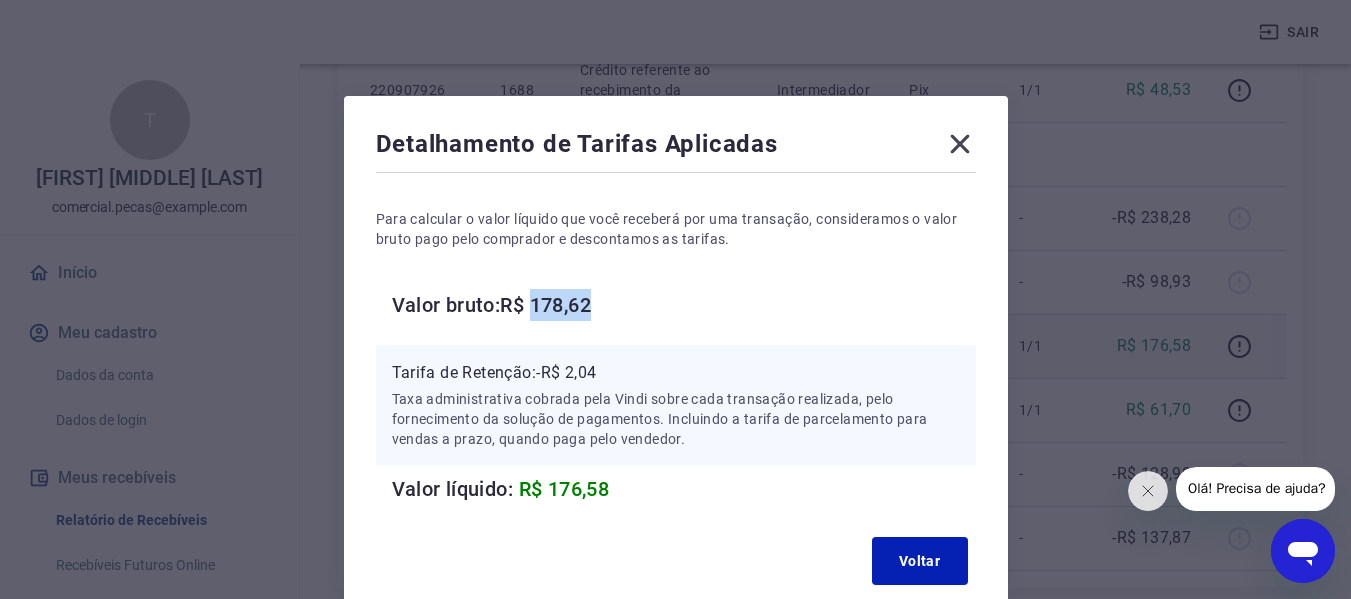 click on "Valor bruto:  R$ 178,62" at bounding box center [684, 305] 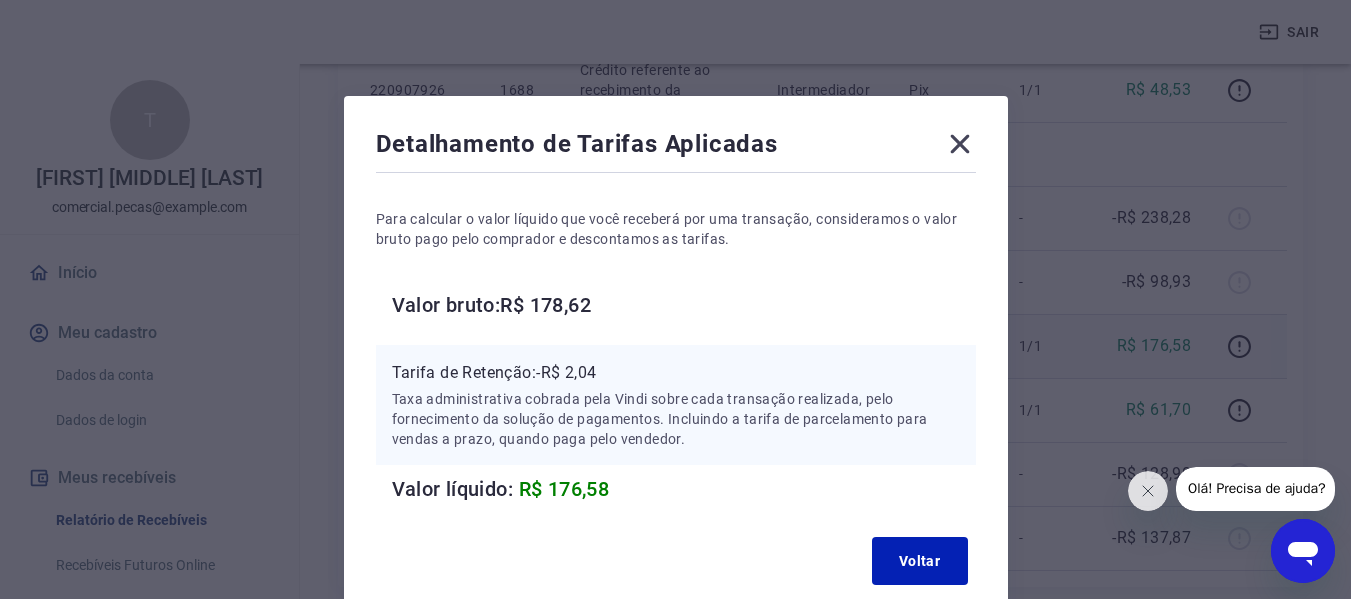 click 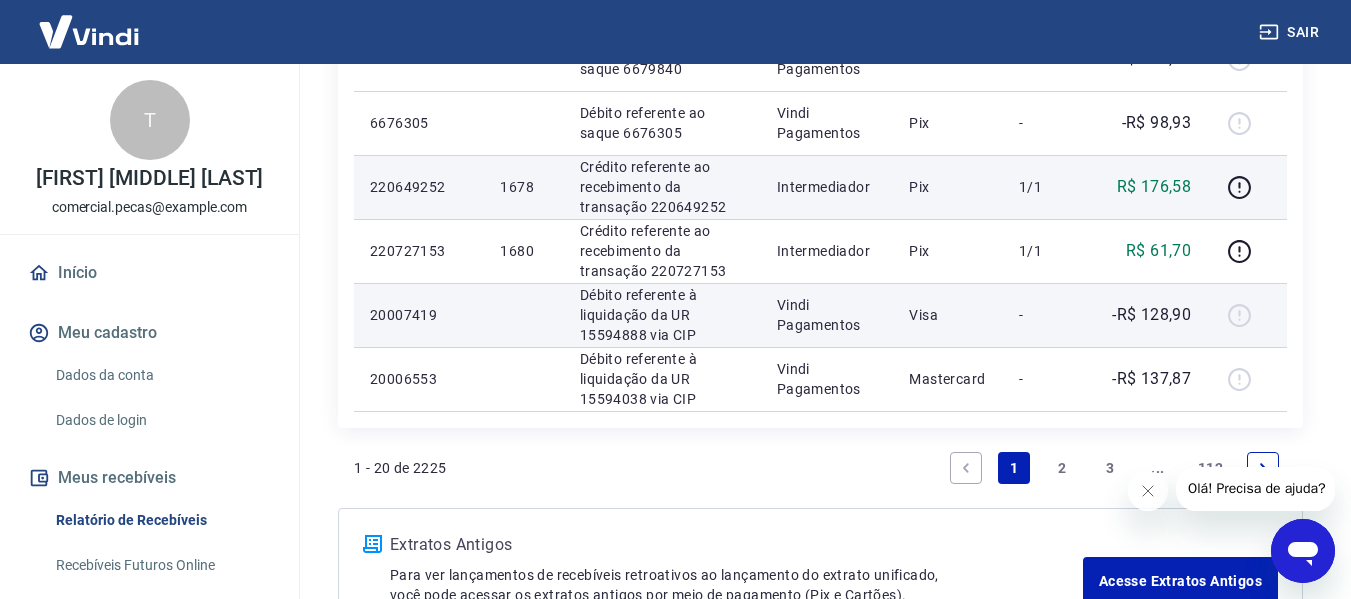 scroll, scrollTop: 1575, scrollLeft: 0, axis: vertical 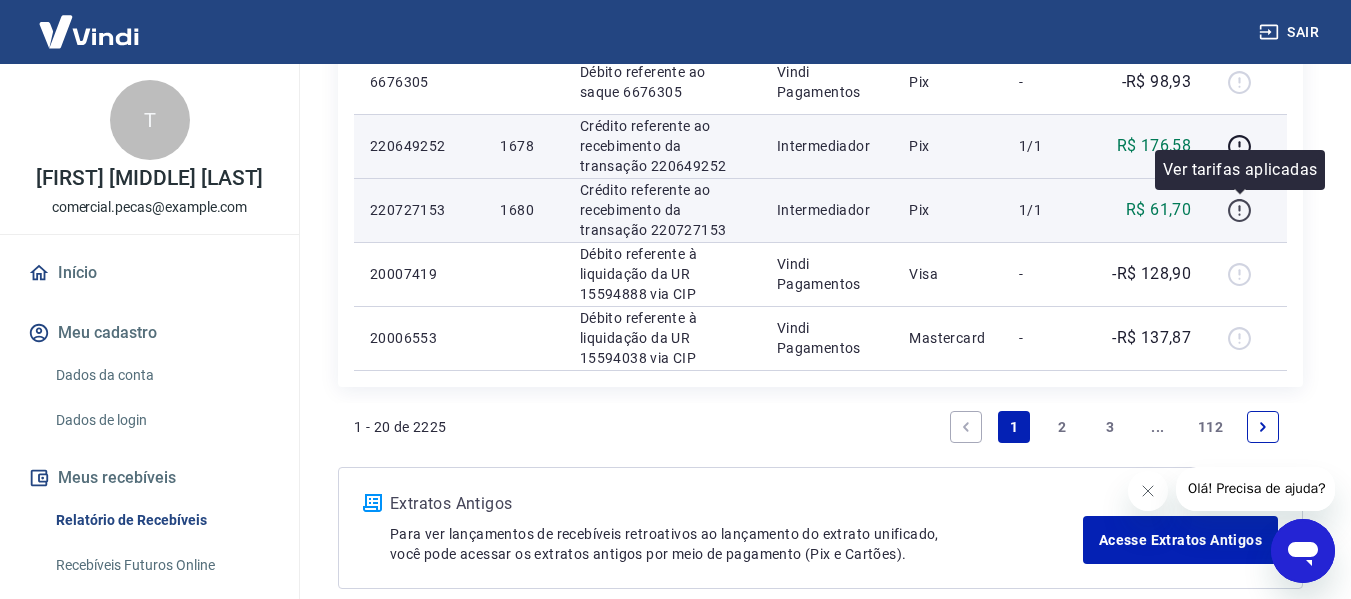 click 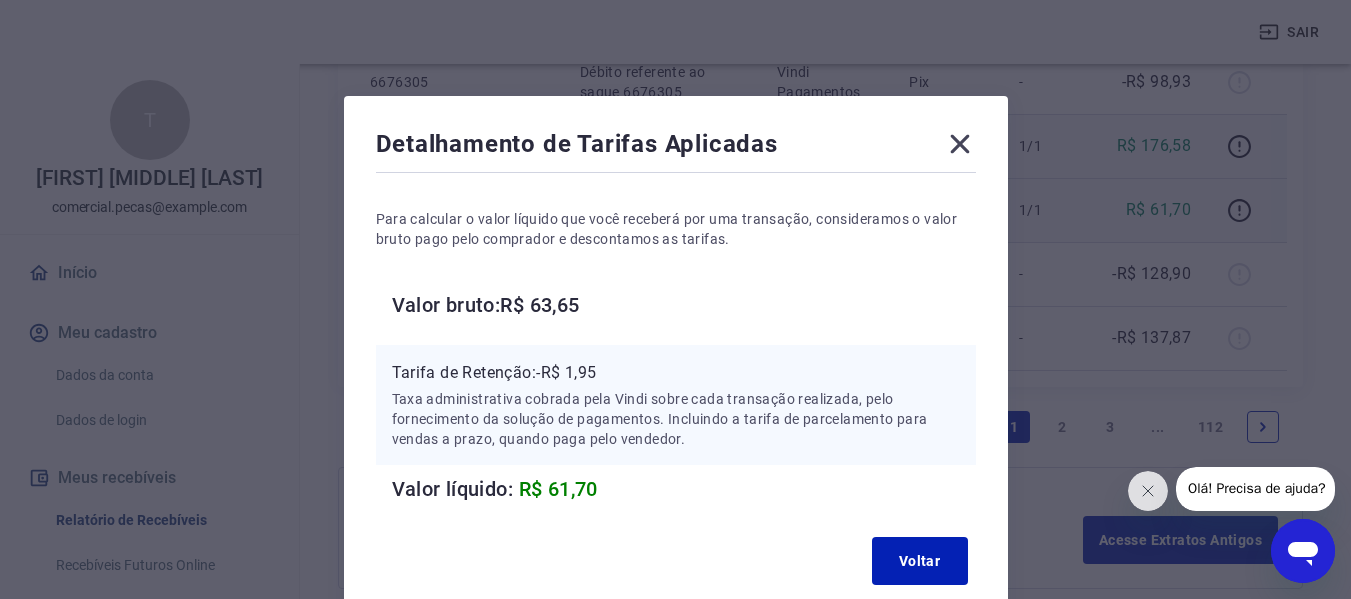 click on "Valor bruto:  R$ 63,65" at bounding box center (684, 305) 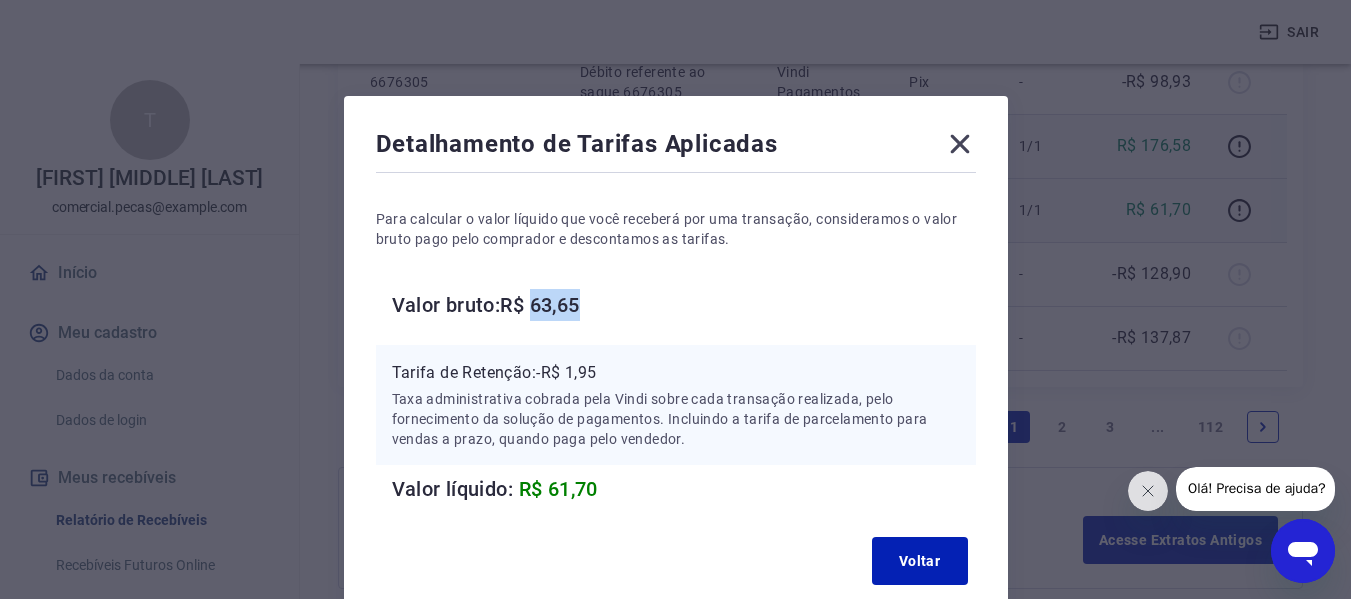 click on "Valor bruto:  R$ 63,65" at bounding box center [684, 305] 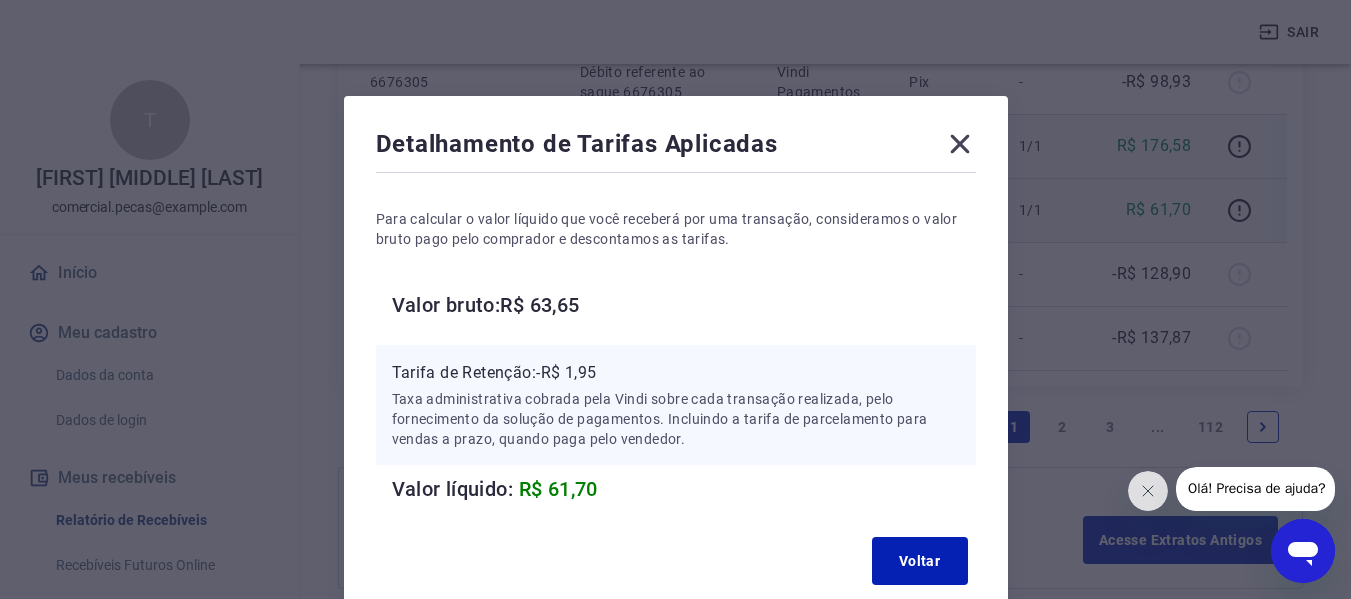 click 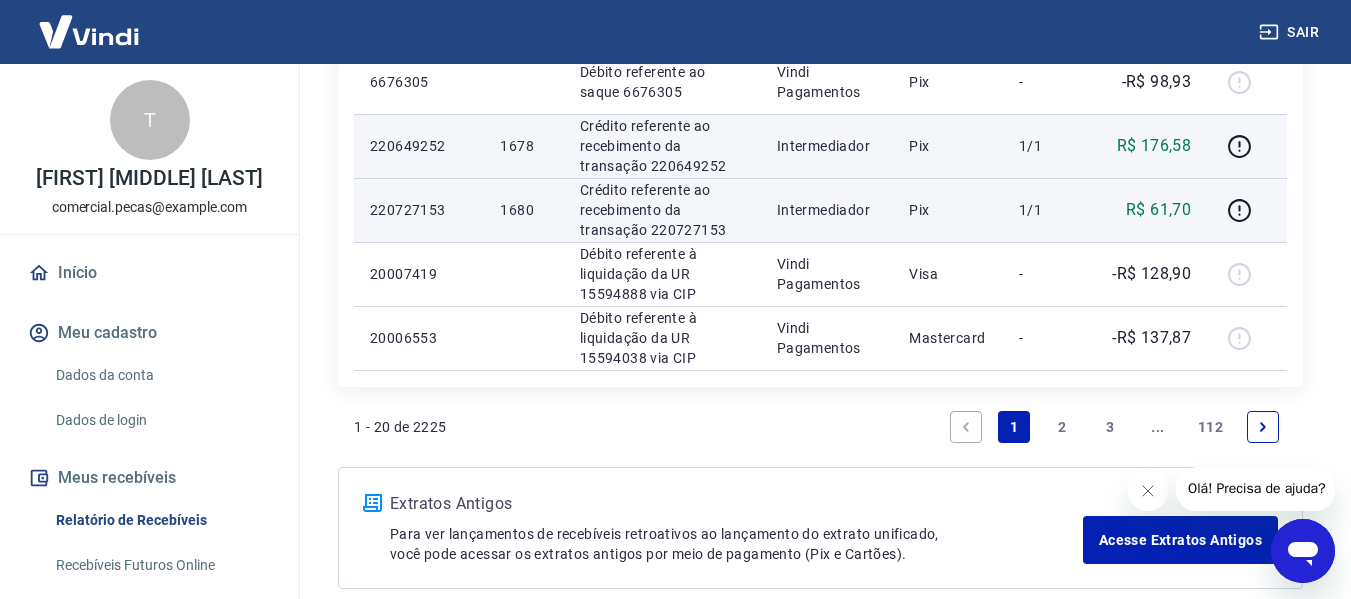 click on "2" at bounding box center (1062, 427) 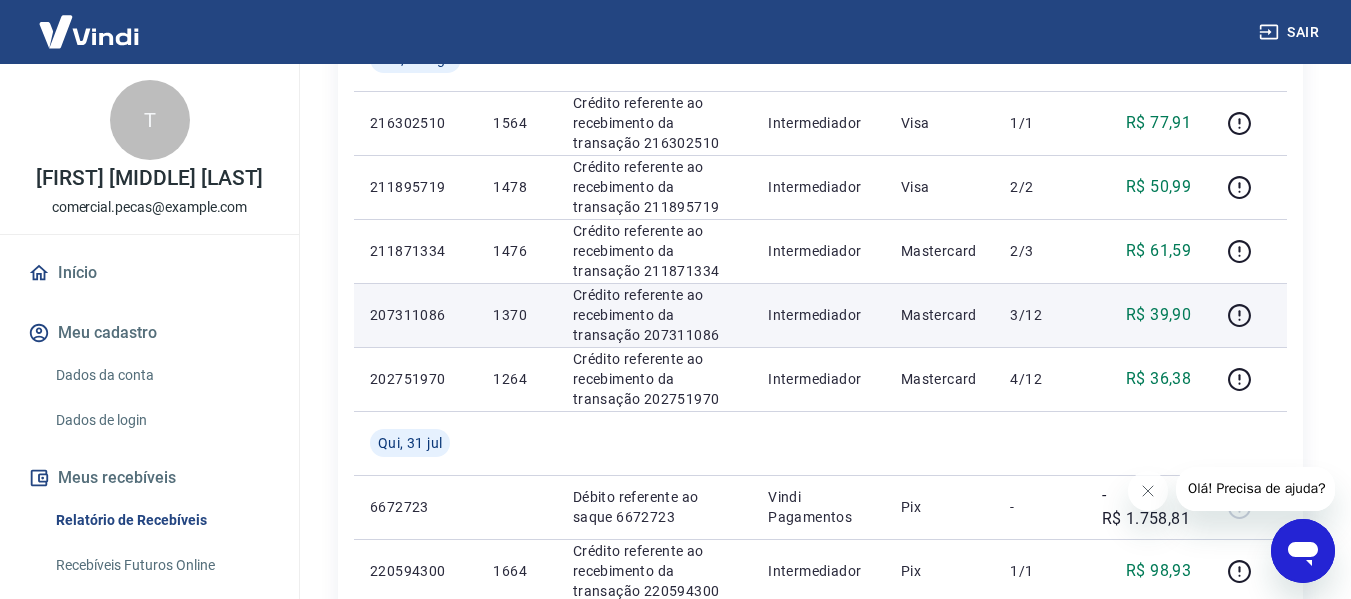 scroll, scrollTop: 400, scrollLeft: 0, axis: vertical 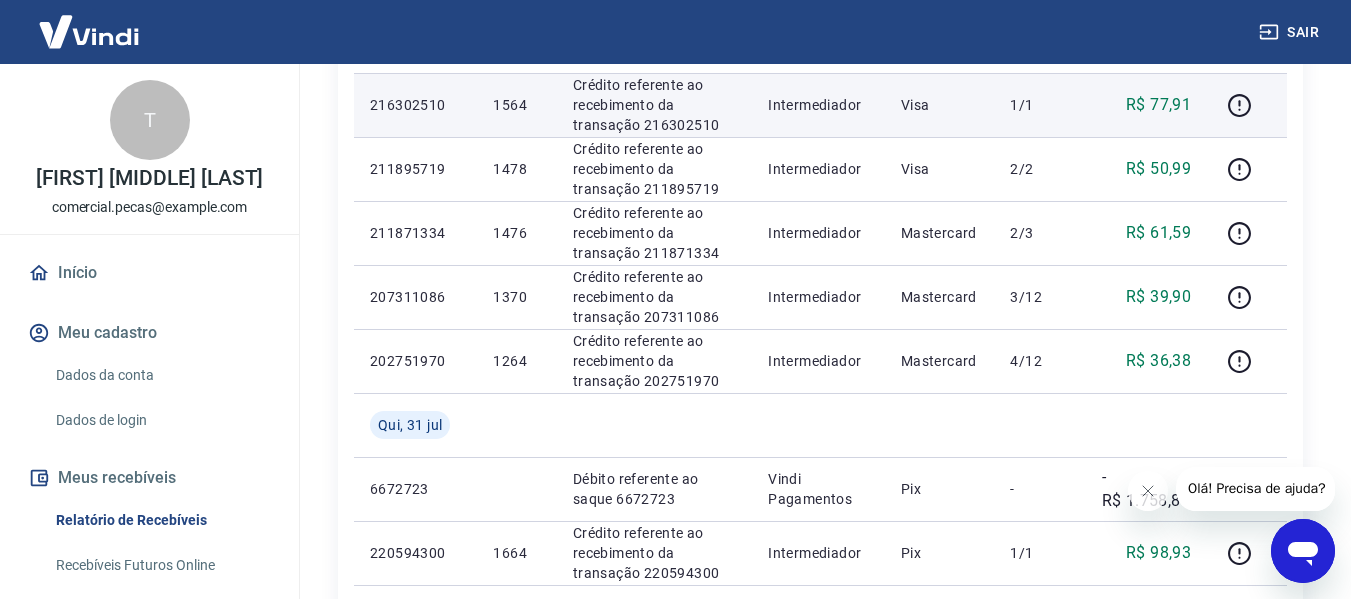 click on "216302510" at bounding box center [415, 105] 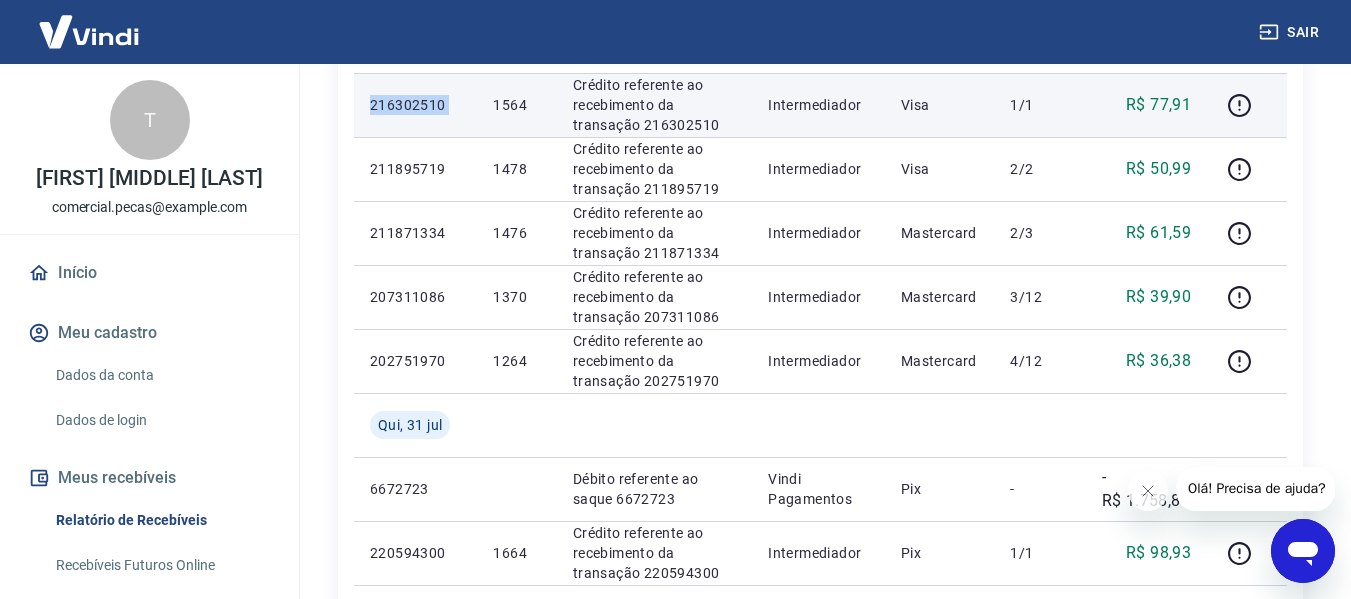 click on "216302510" at bounding box center (415, 105) 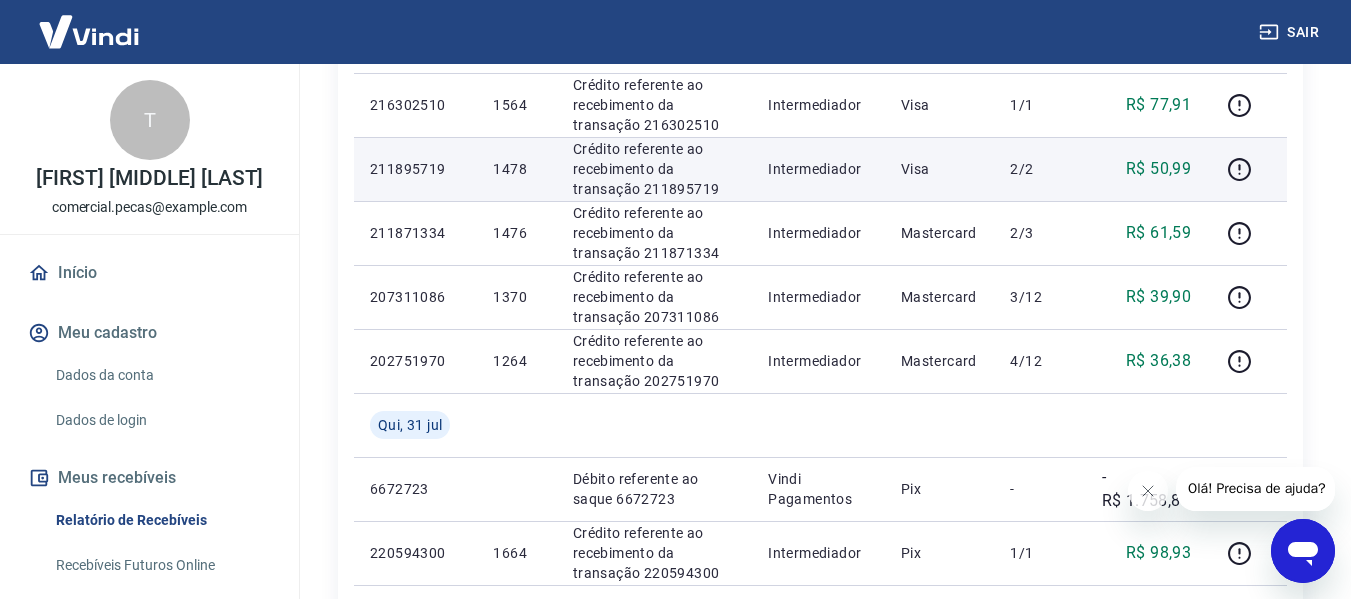 click on "211895719" at bounding box center [415, 169] 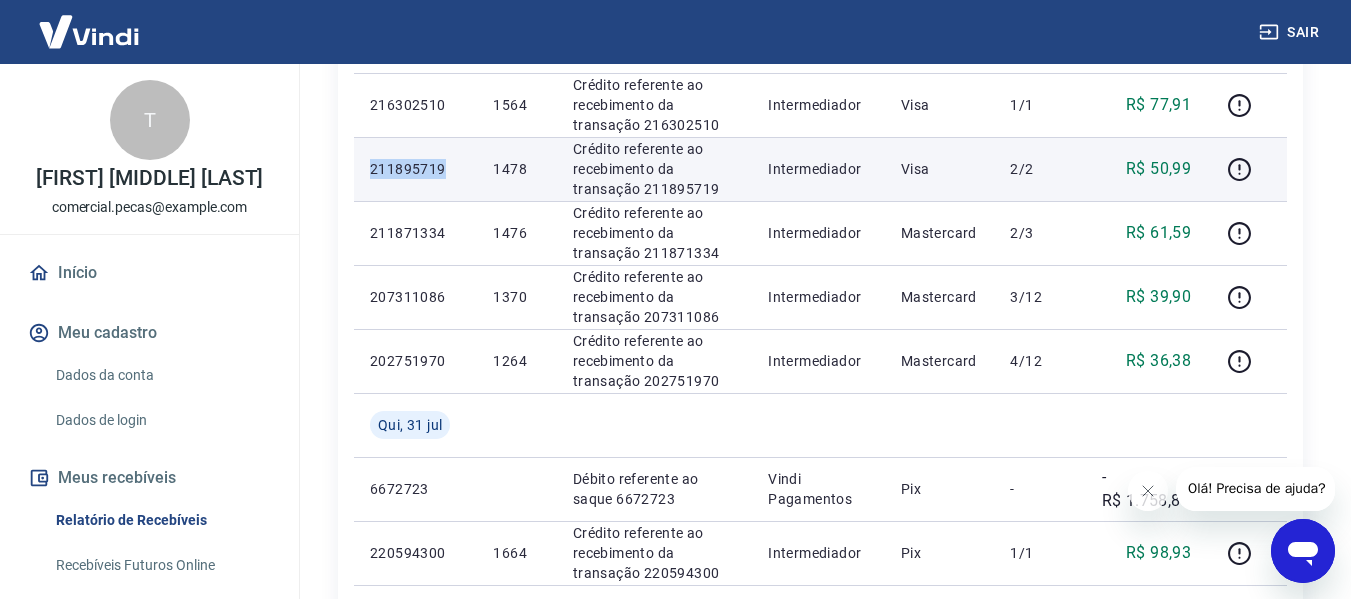 click on "211895719" at bounding box center [415, 169] 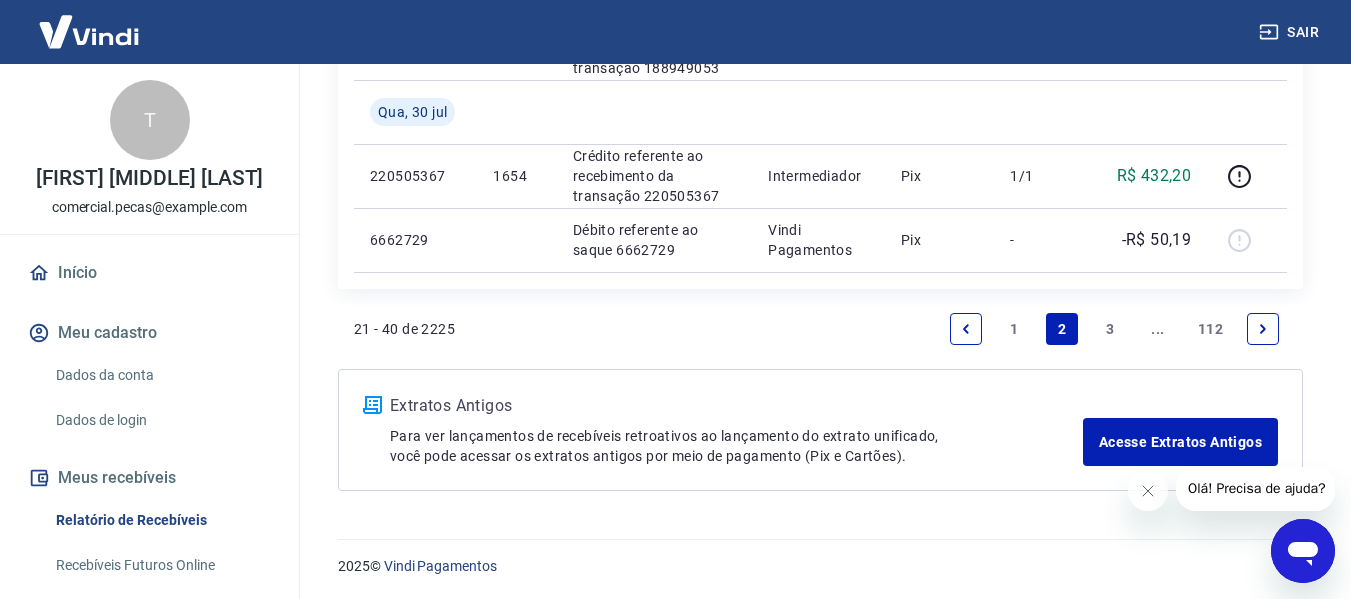 scroll, scrollTop: 1611, scrollLeft: 0, axis: vertical 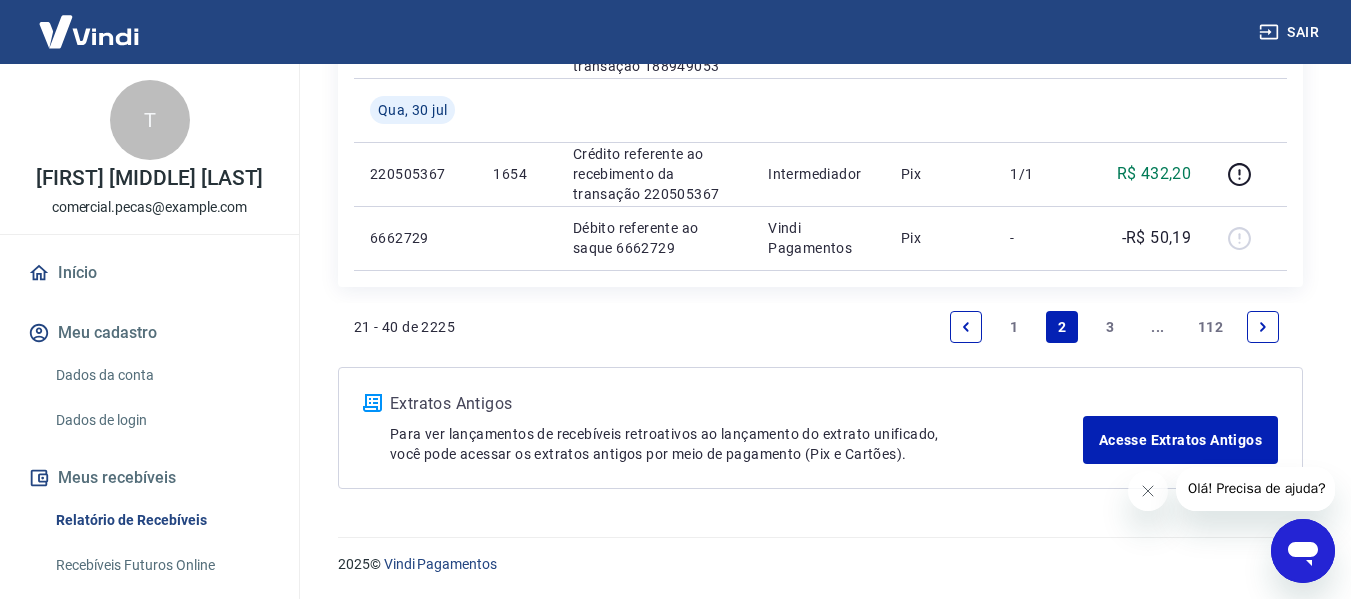 click on "1" at bounding box center [1014, 327] 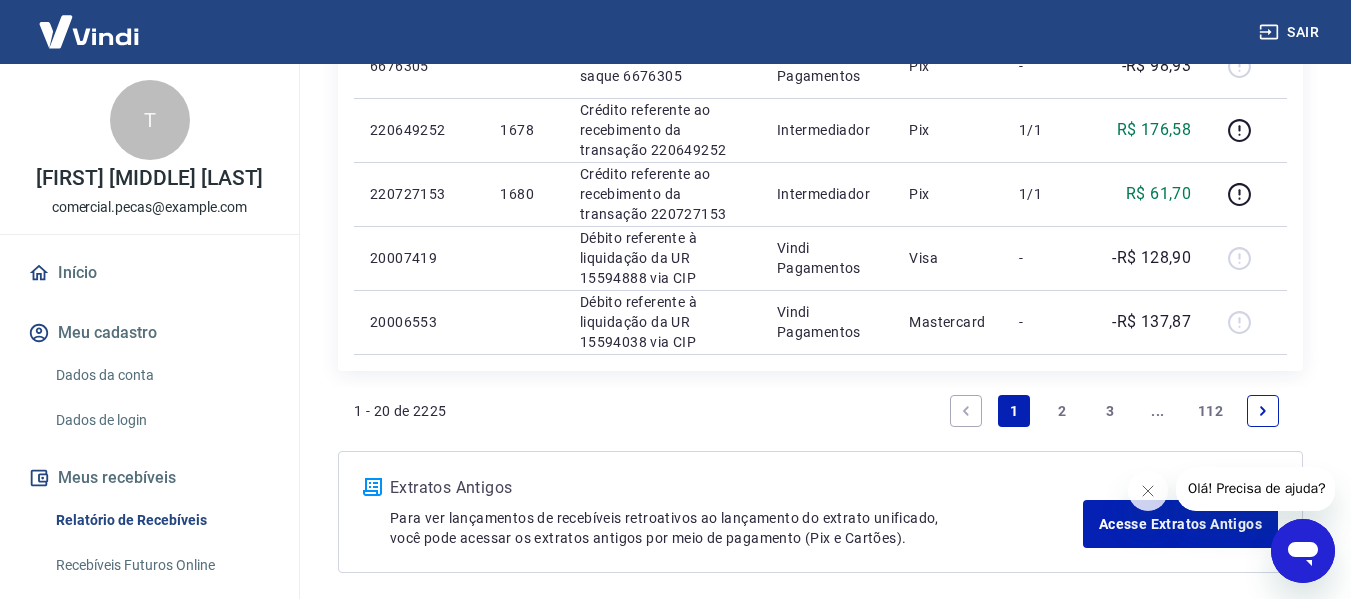 scroll, scrollTop: 1675, scrollLeft: 0, axis: vertical 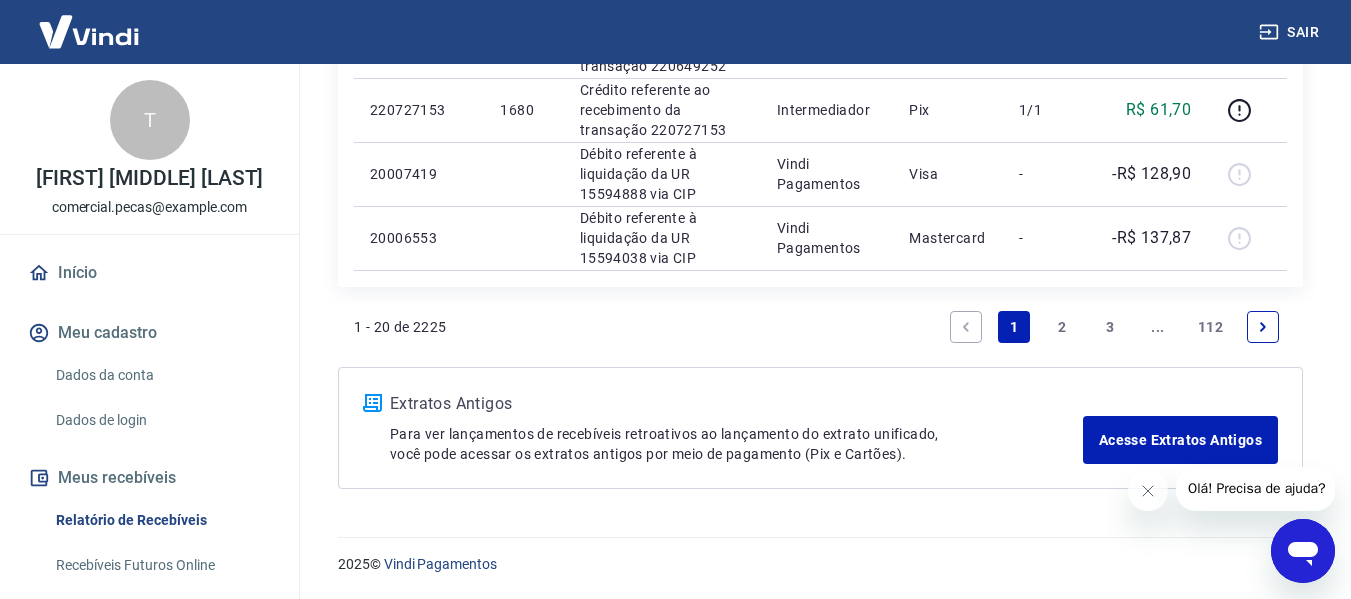 click on "2" at bounding box center (1062, 327) 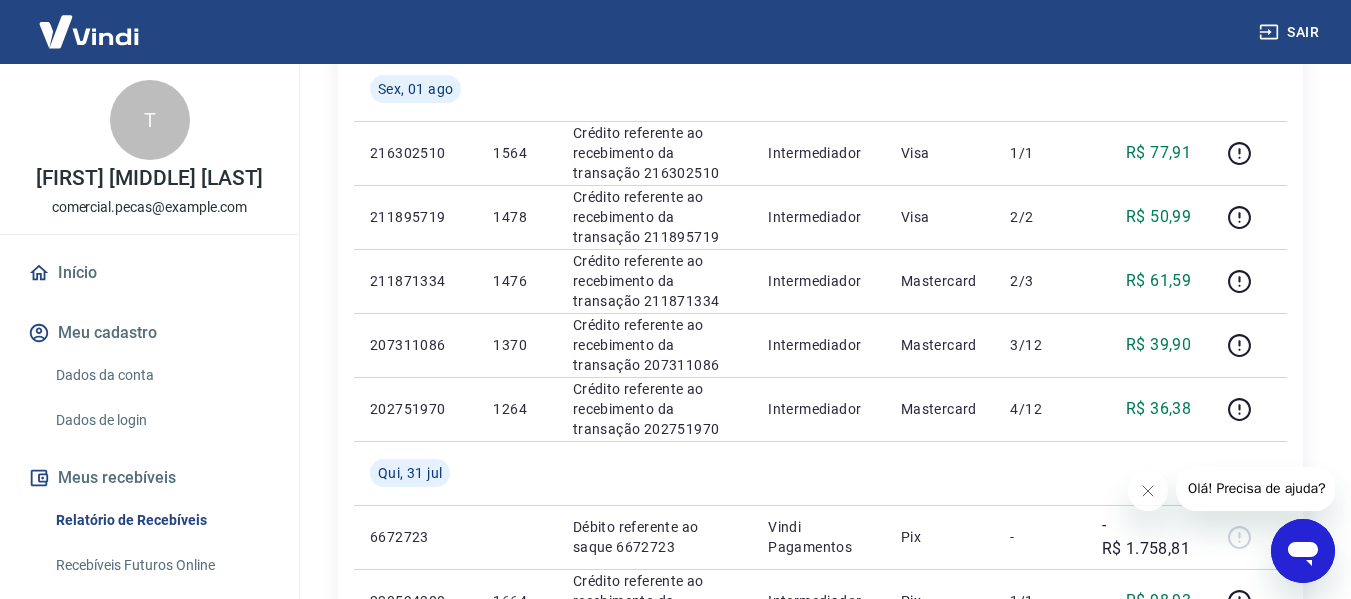 scroll, scrollTop: 400, scrollLeft: 0, axis: vertical 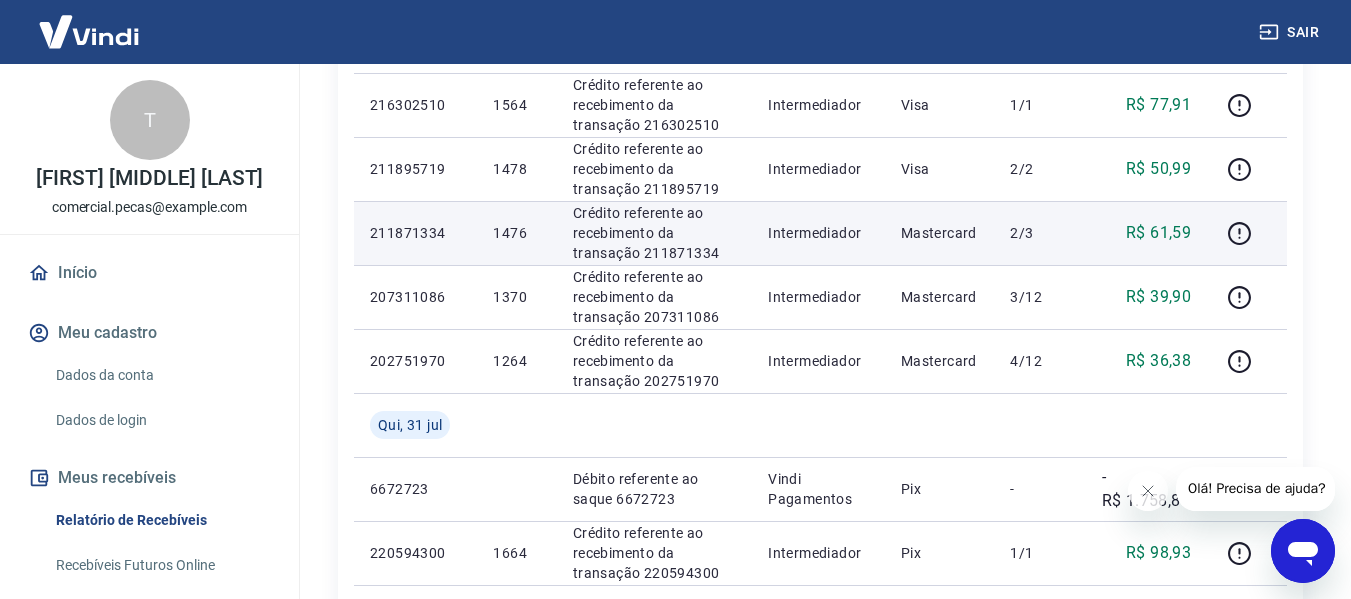 click on "211871334" at bounding box center (415, 233) 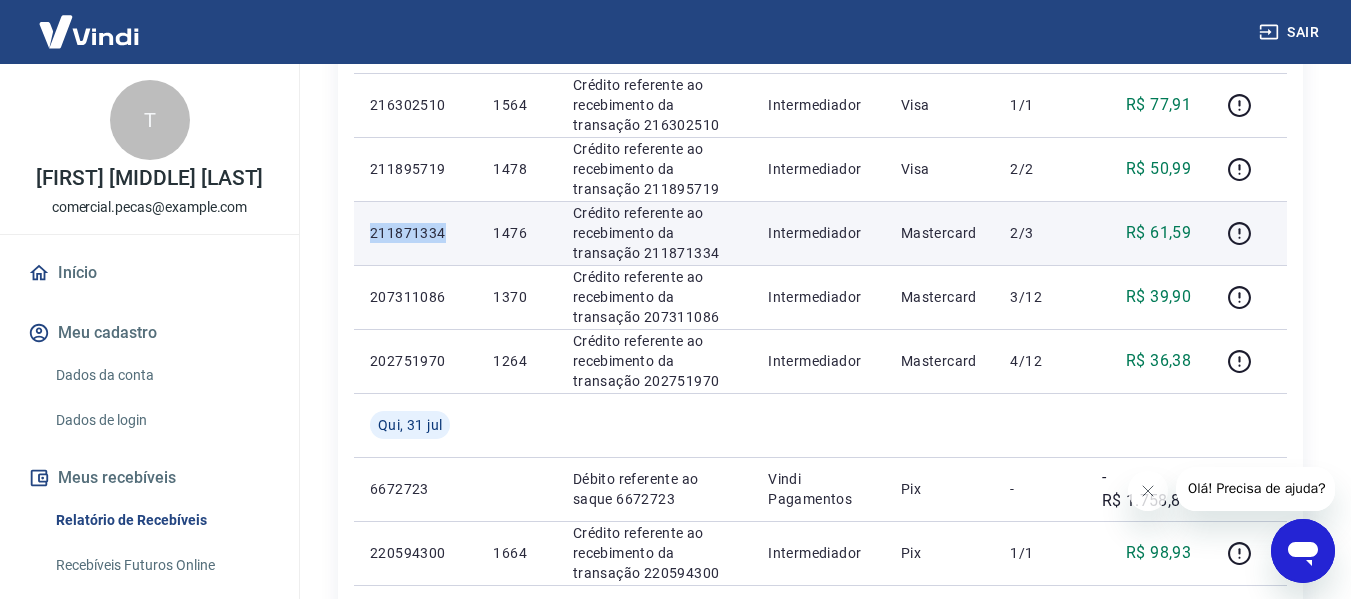 click on "211871334" at bounding box center (415, 233) 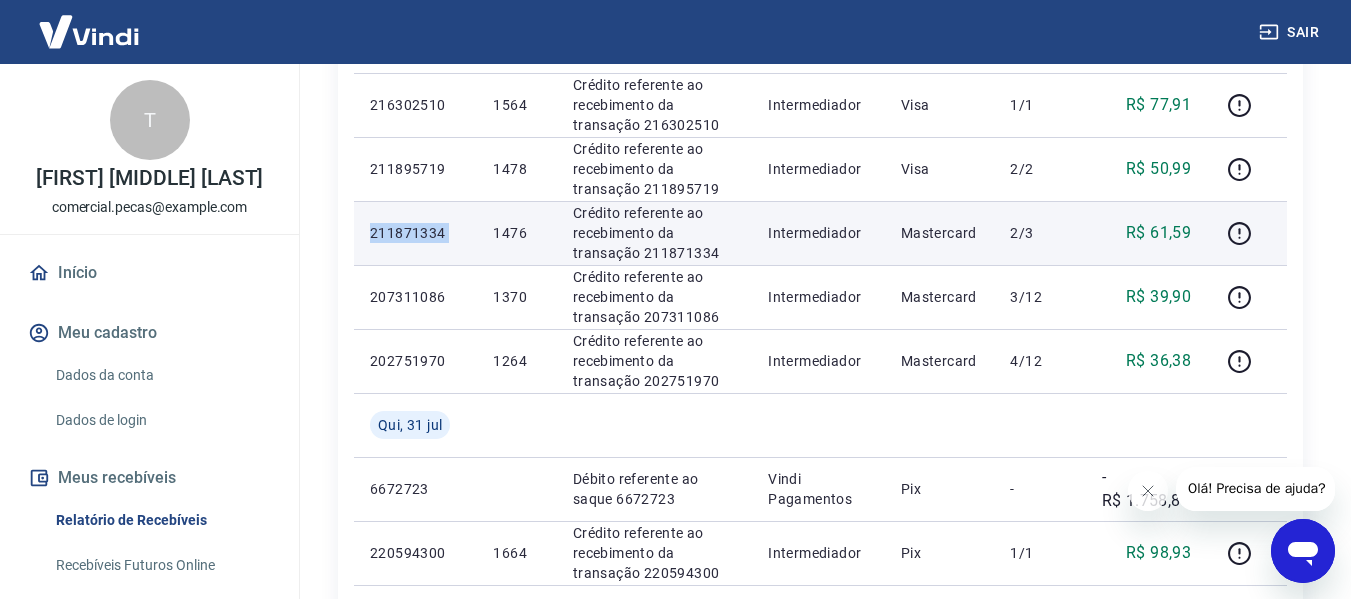 click on "211871334" at bounding box center [415, 233] 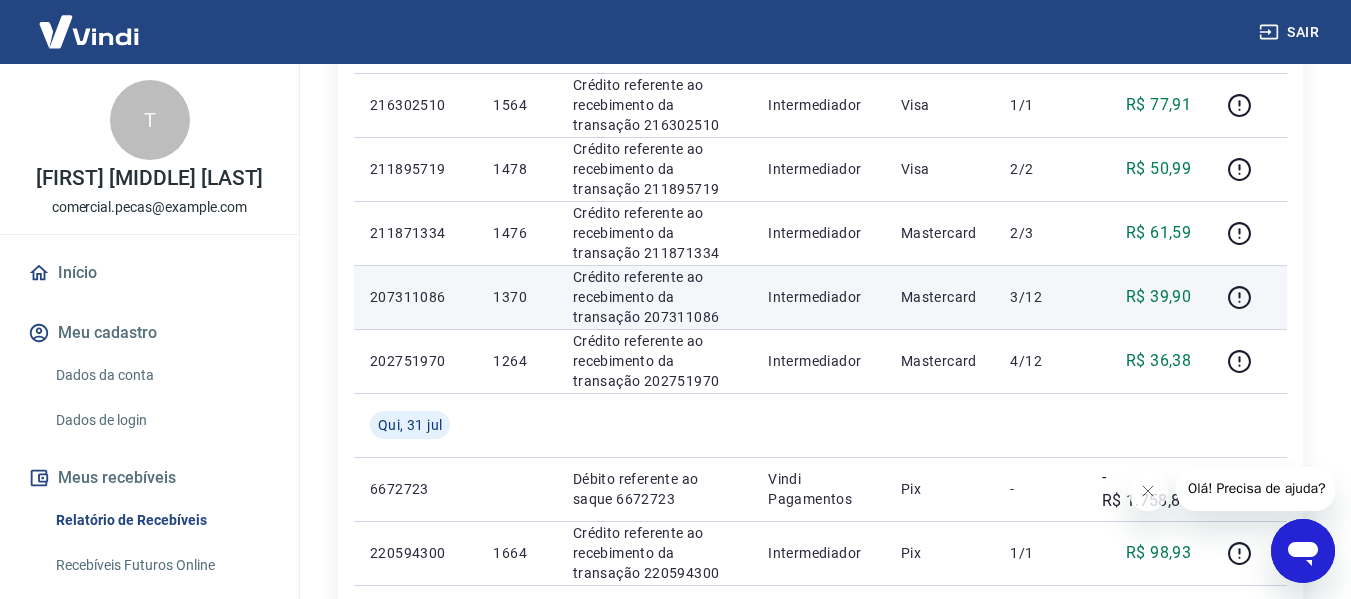 click on "207311086" at bounding box center (415, 297) 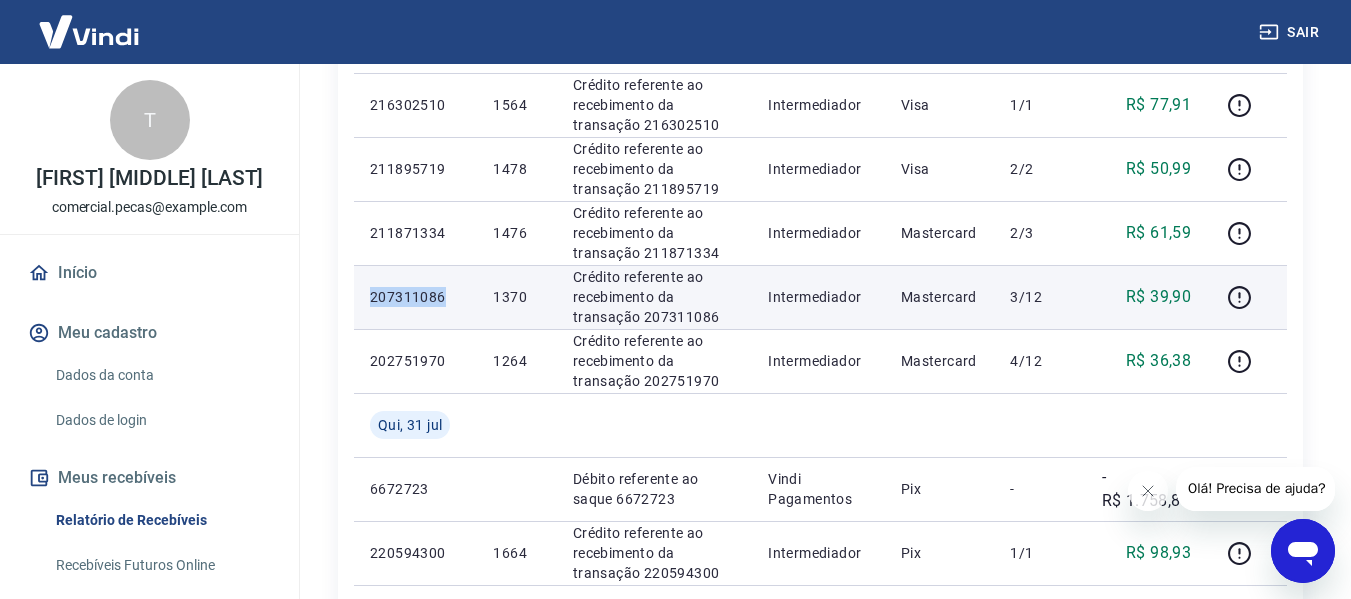 click on "207311086" at bounding box center (415, 297) 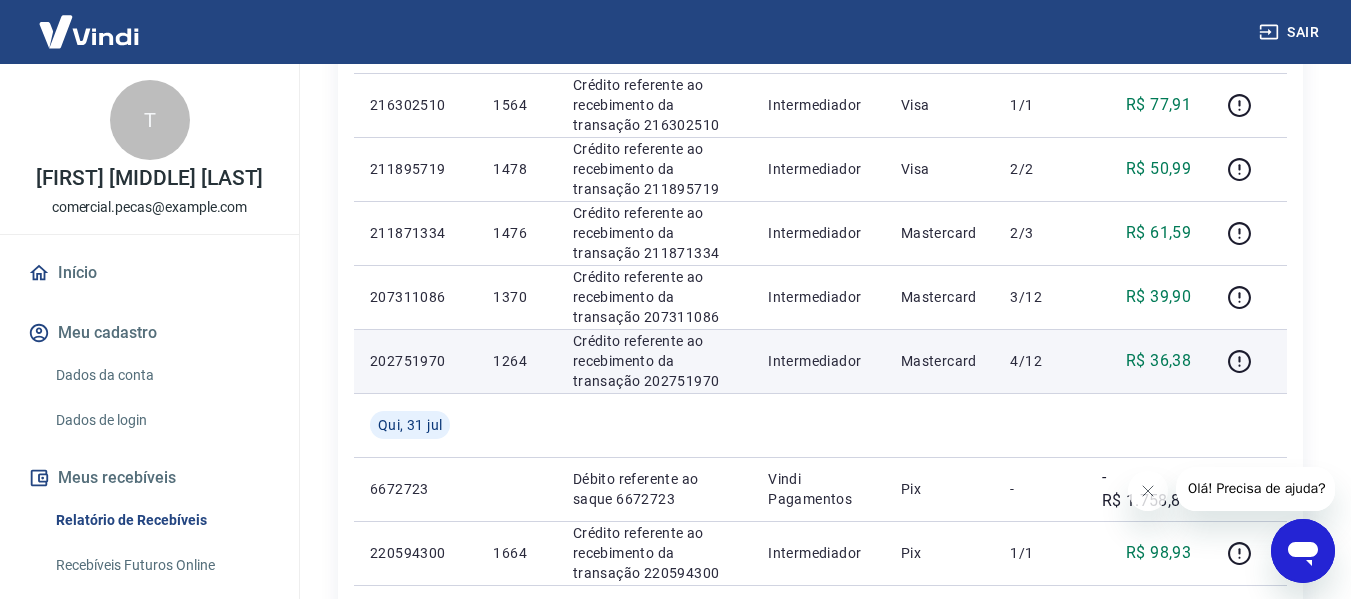 click on "202751970" at bounding box center [415, 361] 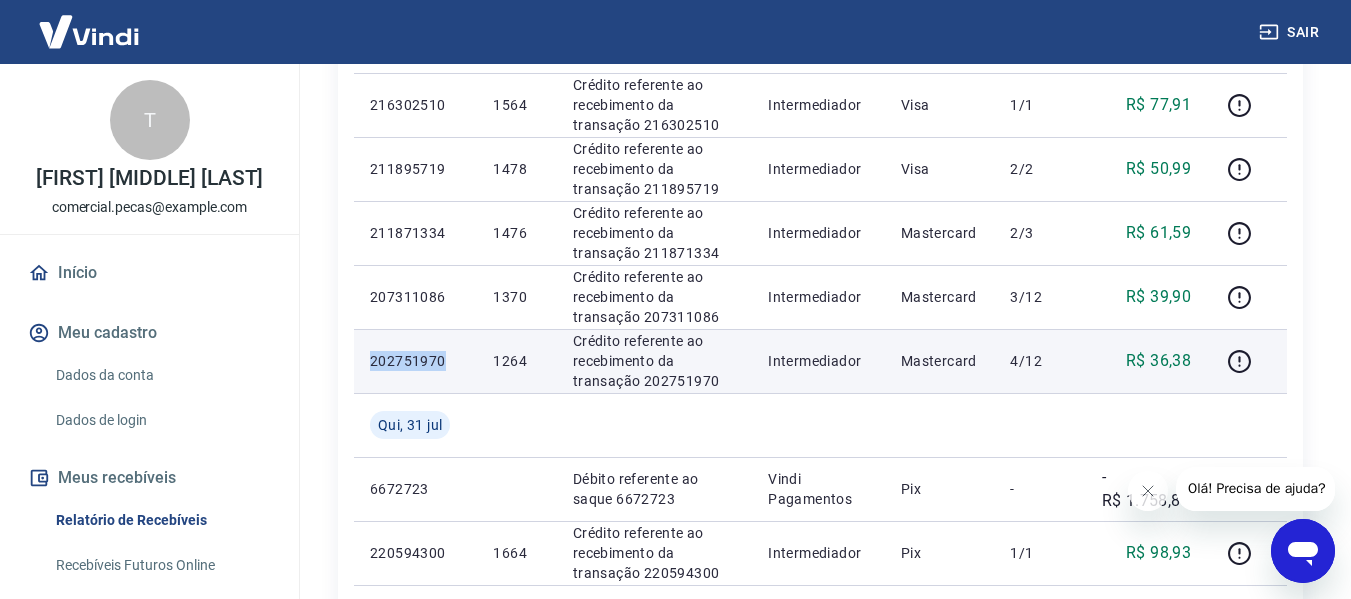 click on "202751970" at bounding box center [415, 361] 